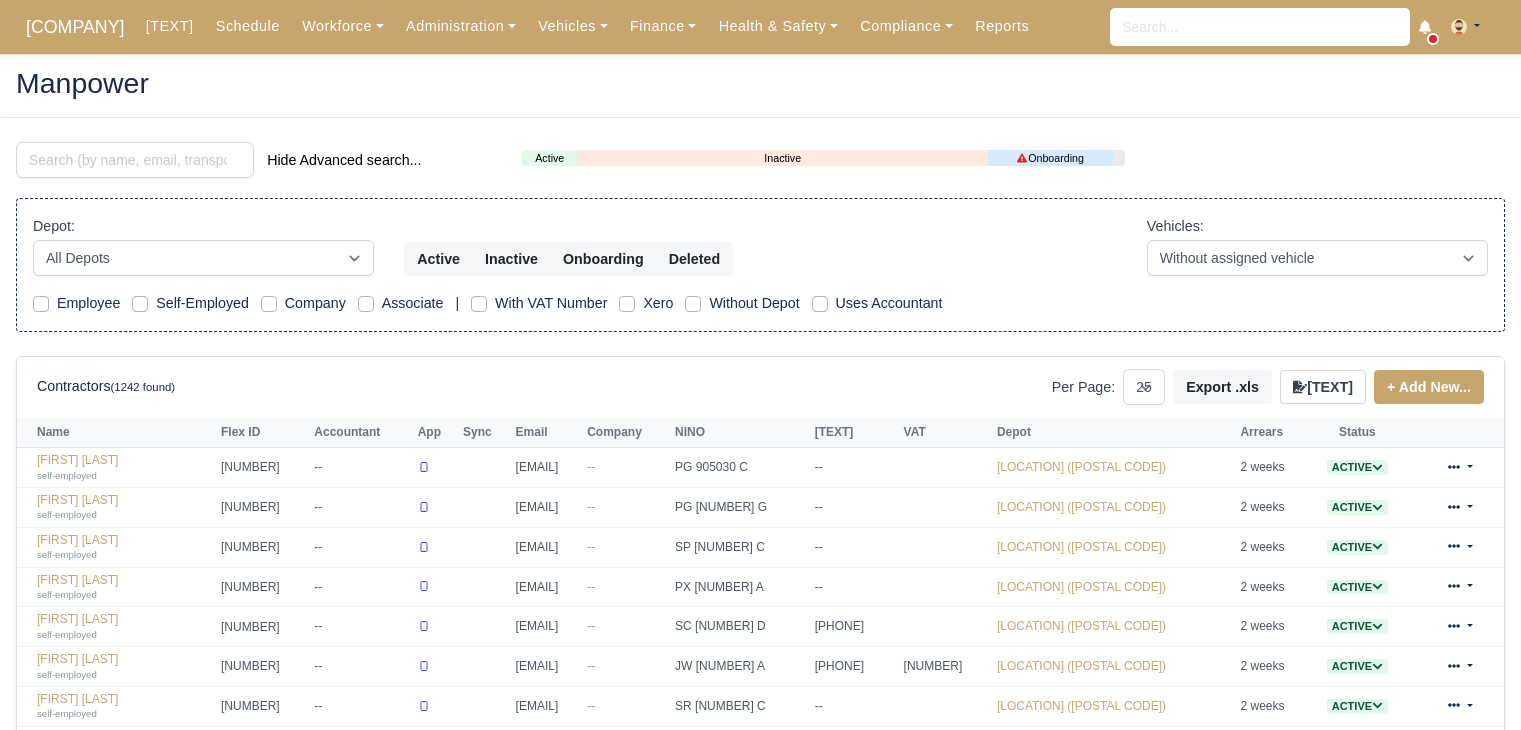 scroll, scrollTop: 0, scrollLeft: 0, axis: both 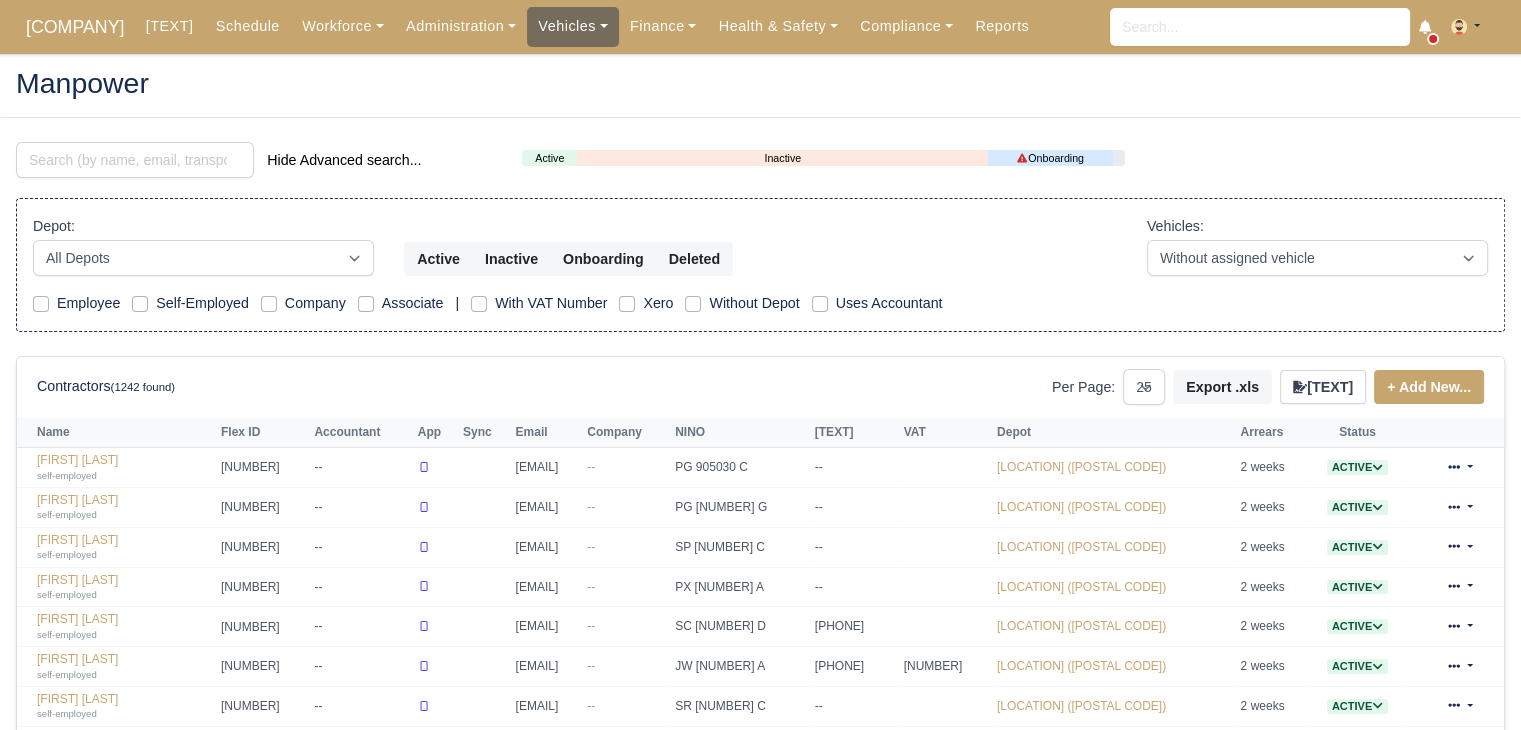 click on "Vehicles" at bounding box center [343, 26] 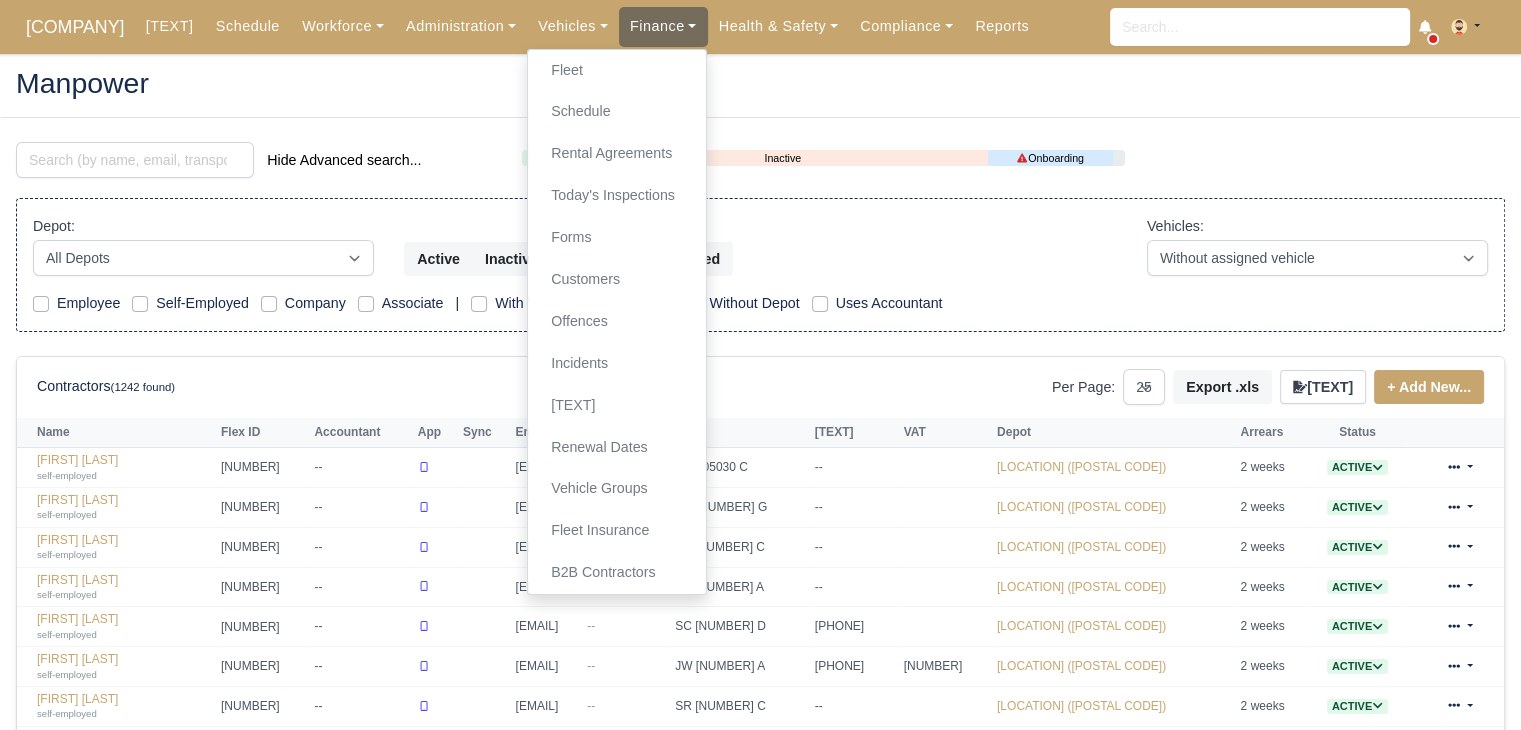 click on "Finance" at bounding box center [343, 26] 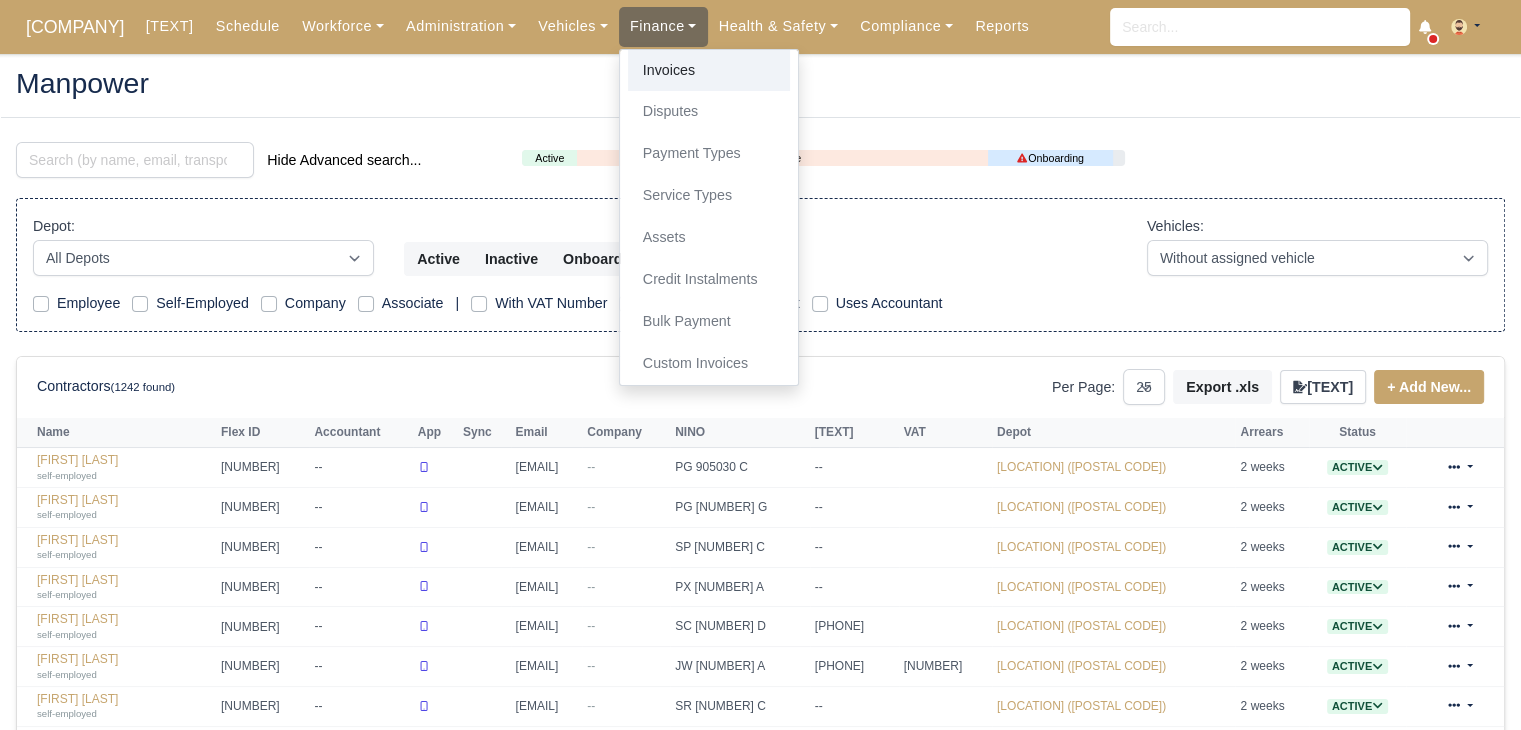 click on "Invoices" at bounding box center [709, 71] 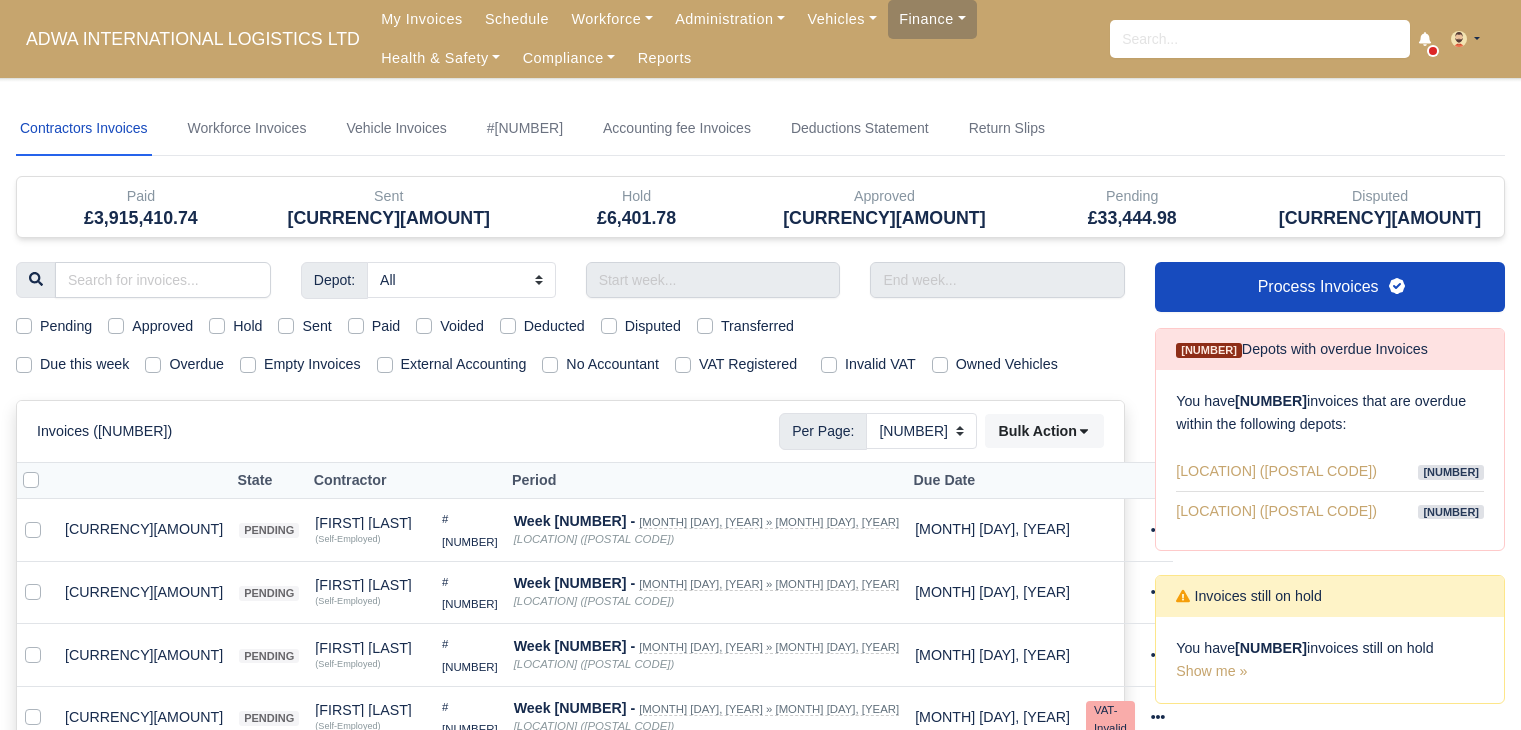 scroll, scrollTop: 0, scrollLeft: 0, axis: both 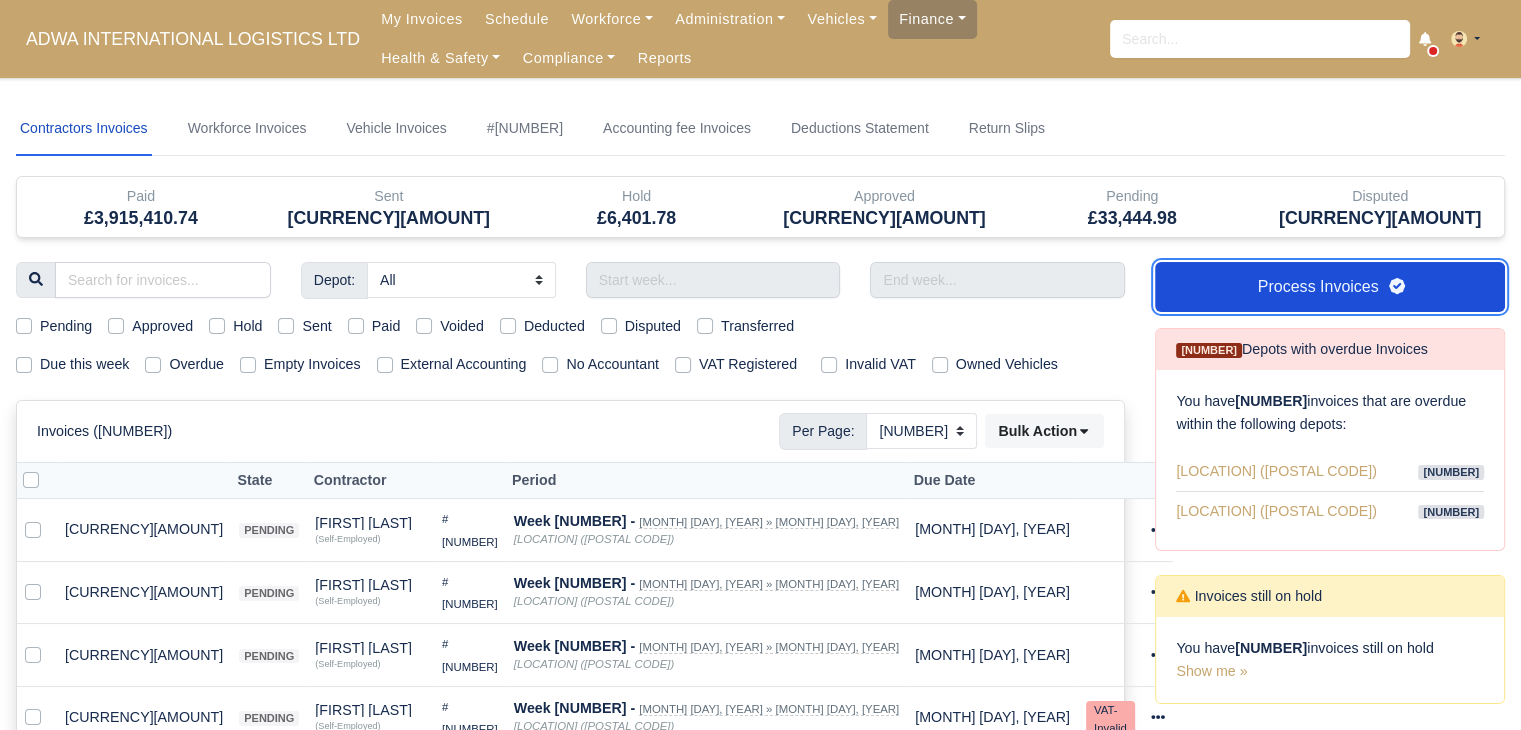 click on "Process Invoices" at bounding box center (1330, 287) 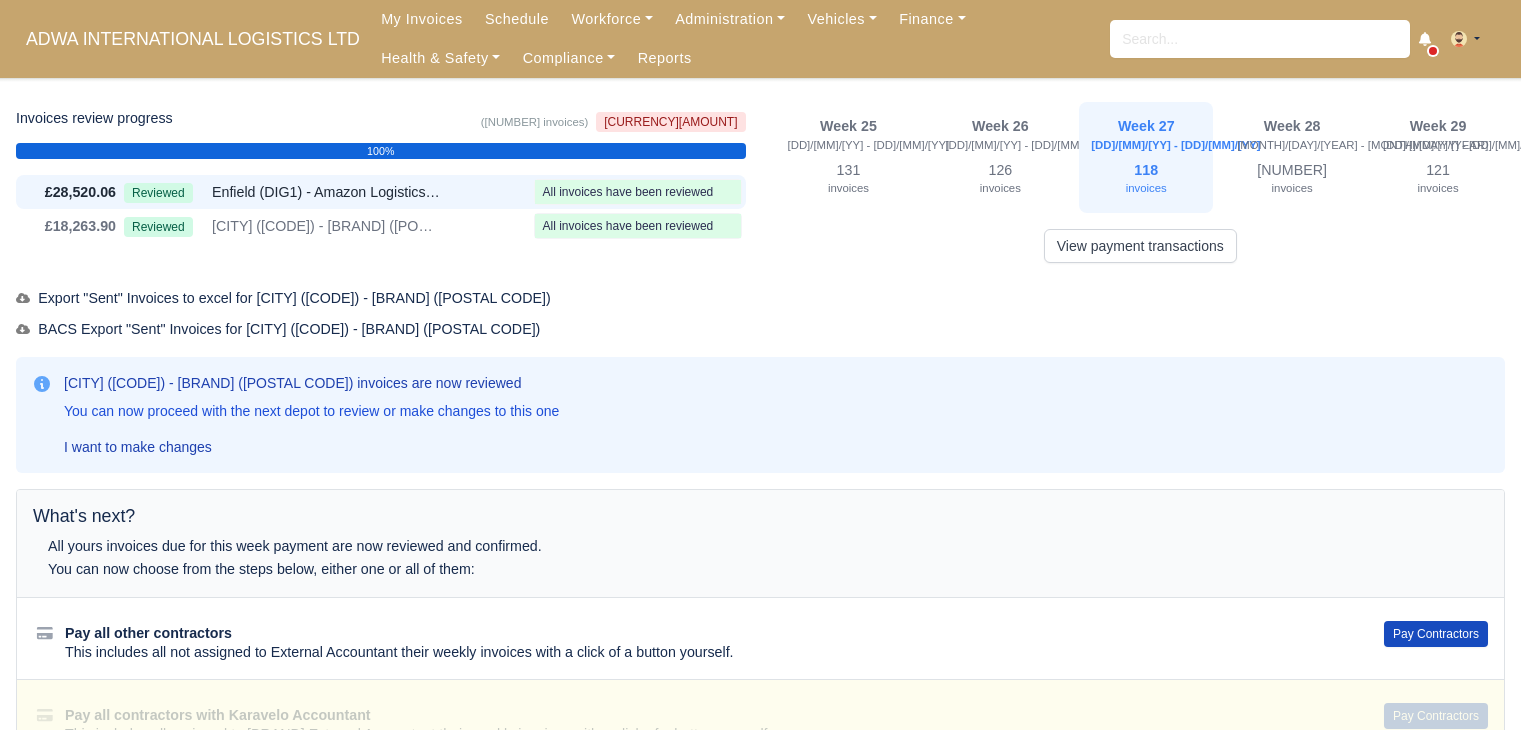 scroll, scrollTop: 0, scrollLeft: 0, axis: both 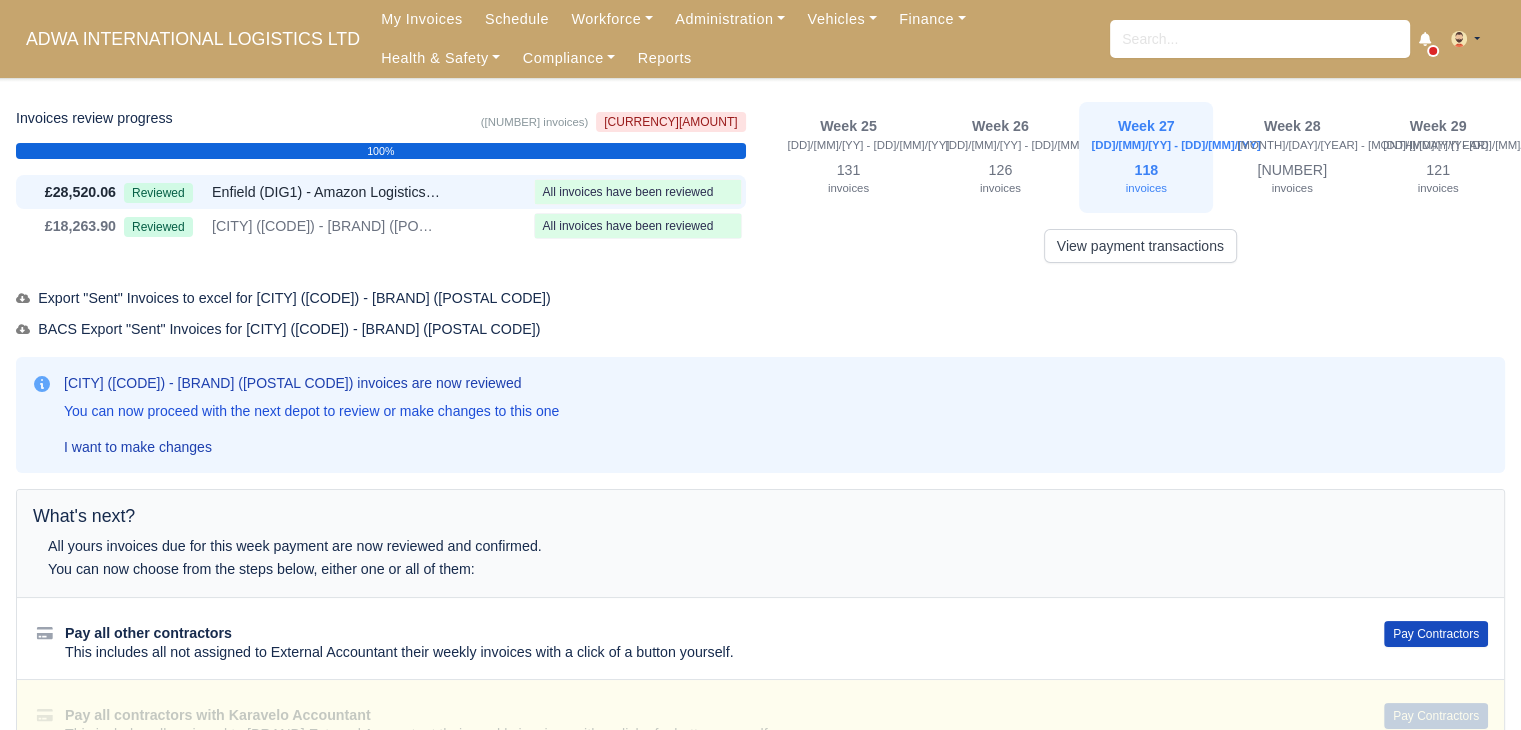 click on "[CITY] ([CODE]) - [BRAND] [PRODUCT] ([POSTALCODE]) invoices are now reviewed
You can now proceed with the next depot to review or make changes to this one
I want to make changes" at bounding box center (760, 415) 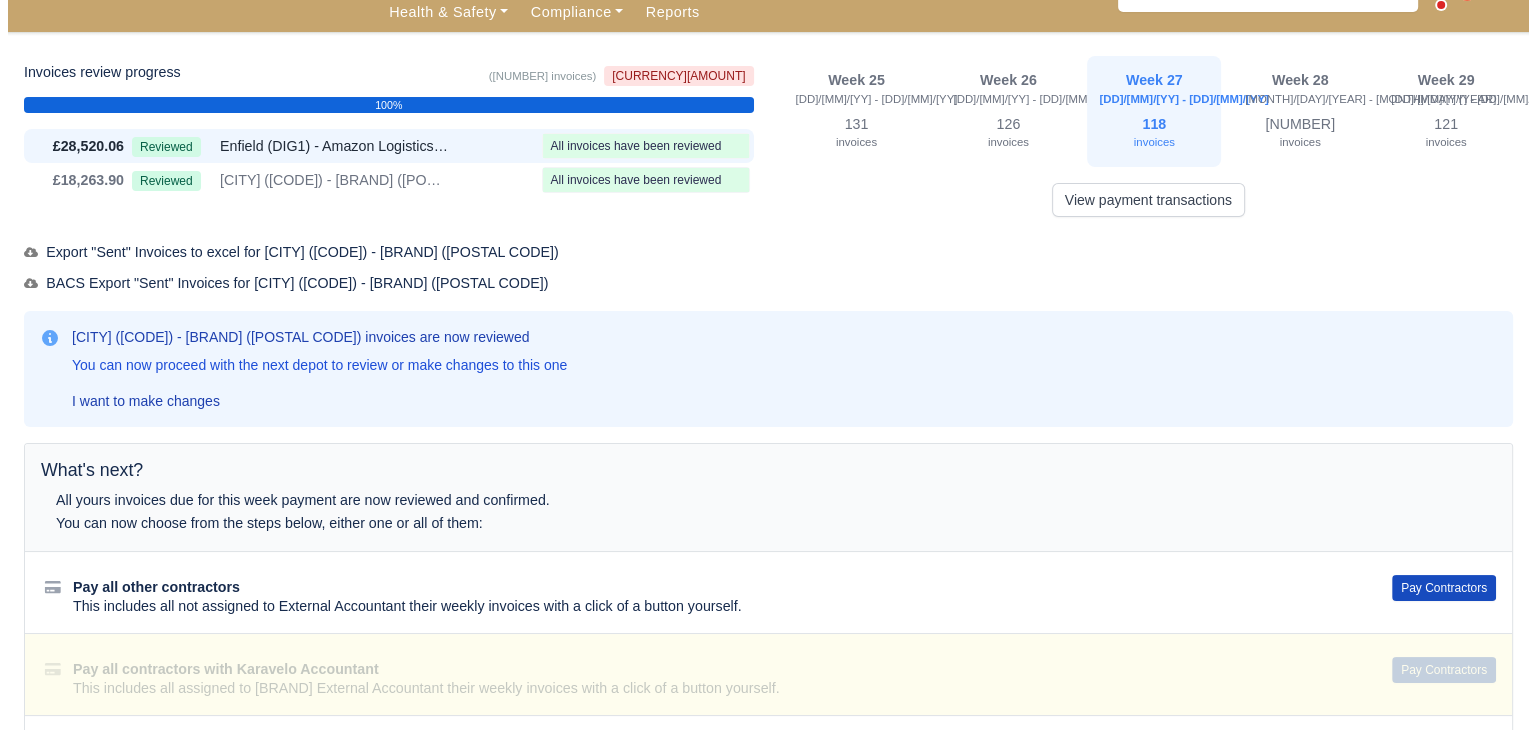 scroll, scrollTop: 200, scrollLeft: 0, axis: vertical 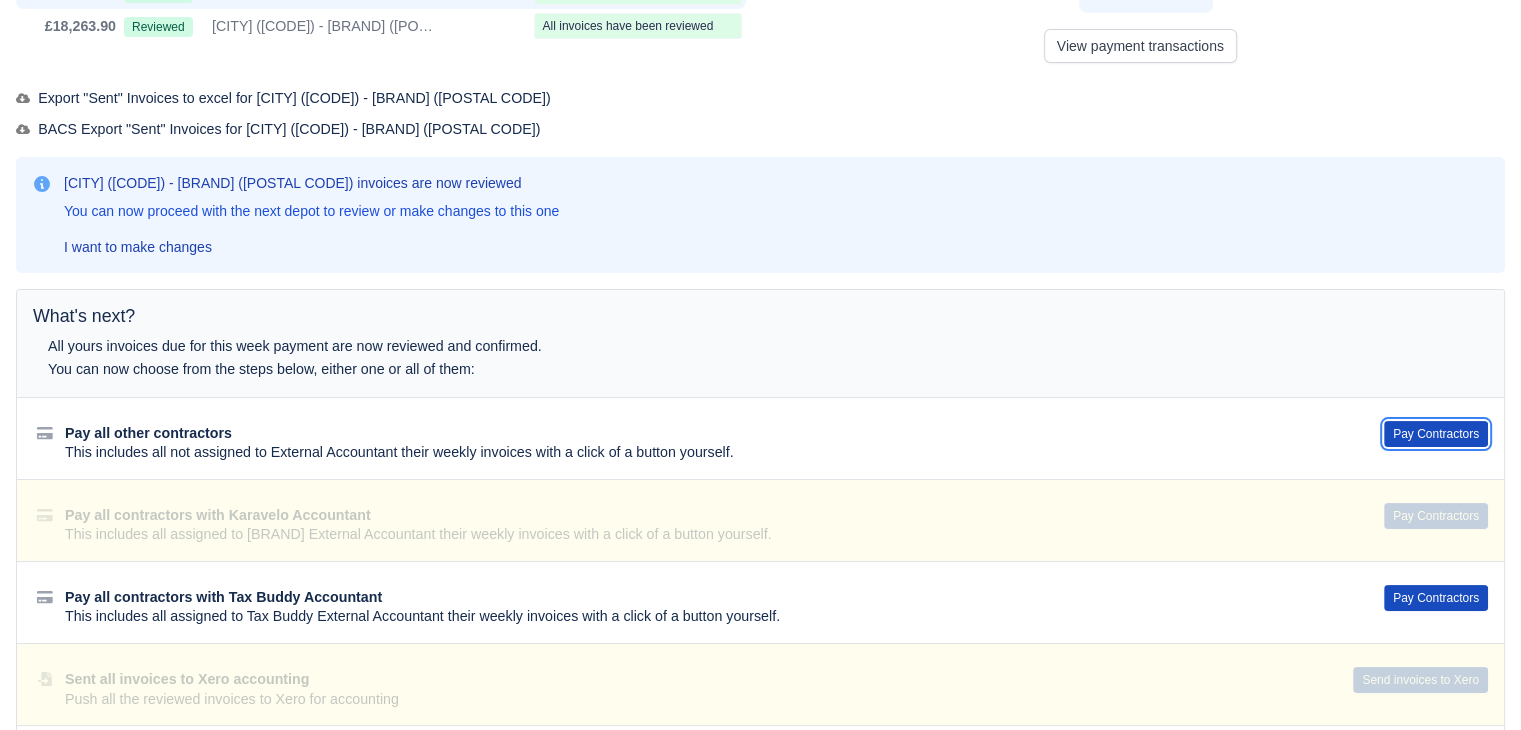 click on "Pay Contractors" at bounding box center [1436, 434] 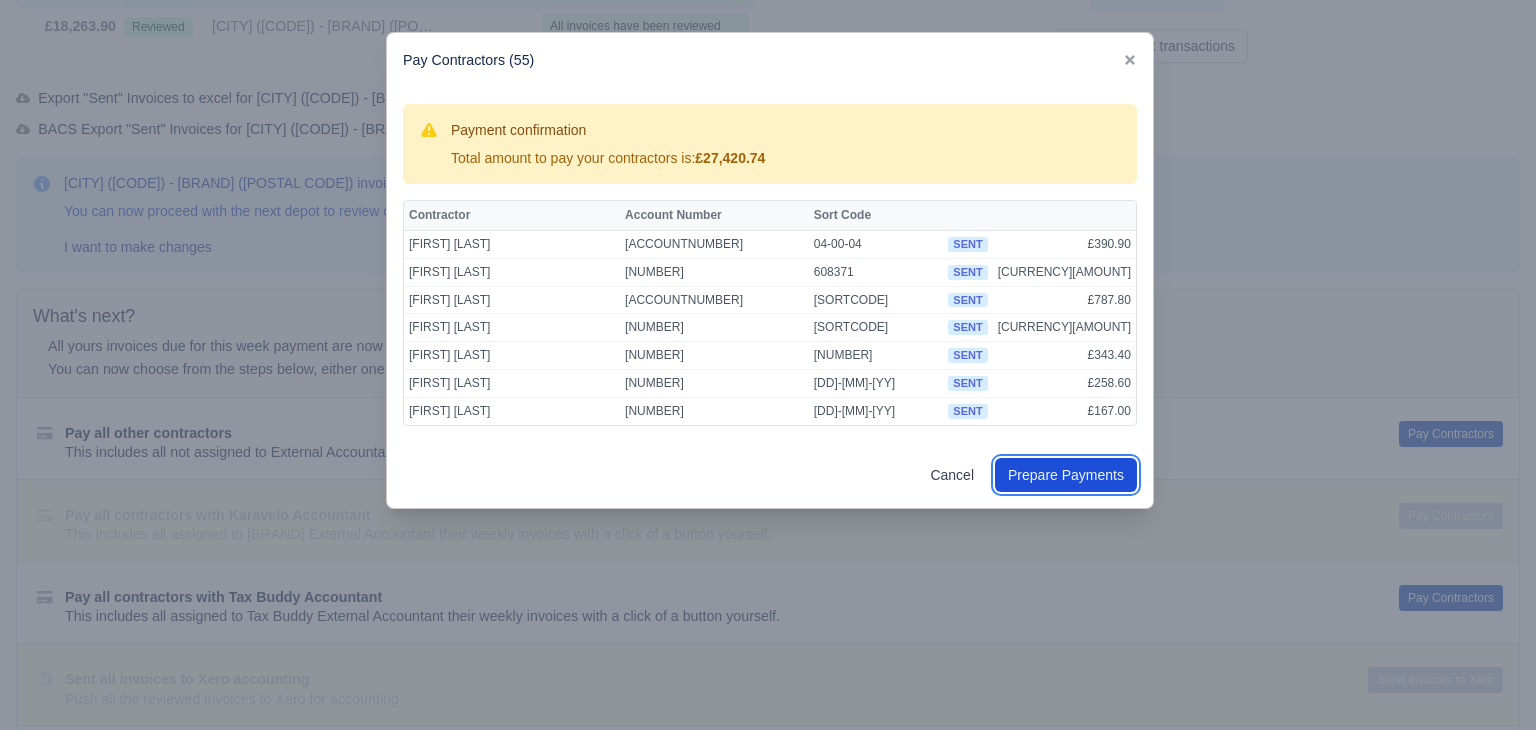 click on "Prepare Payments" at bounding box center (1066, 475) 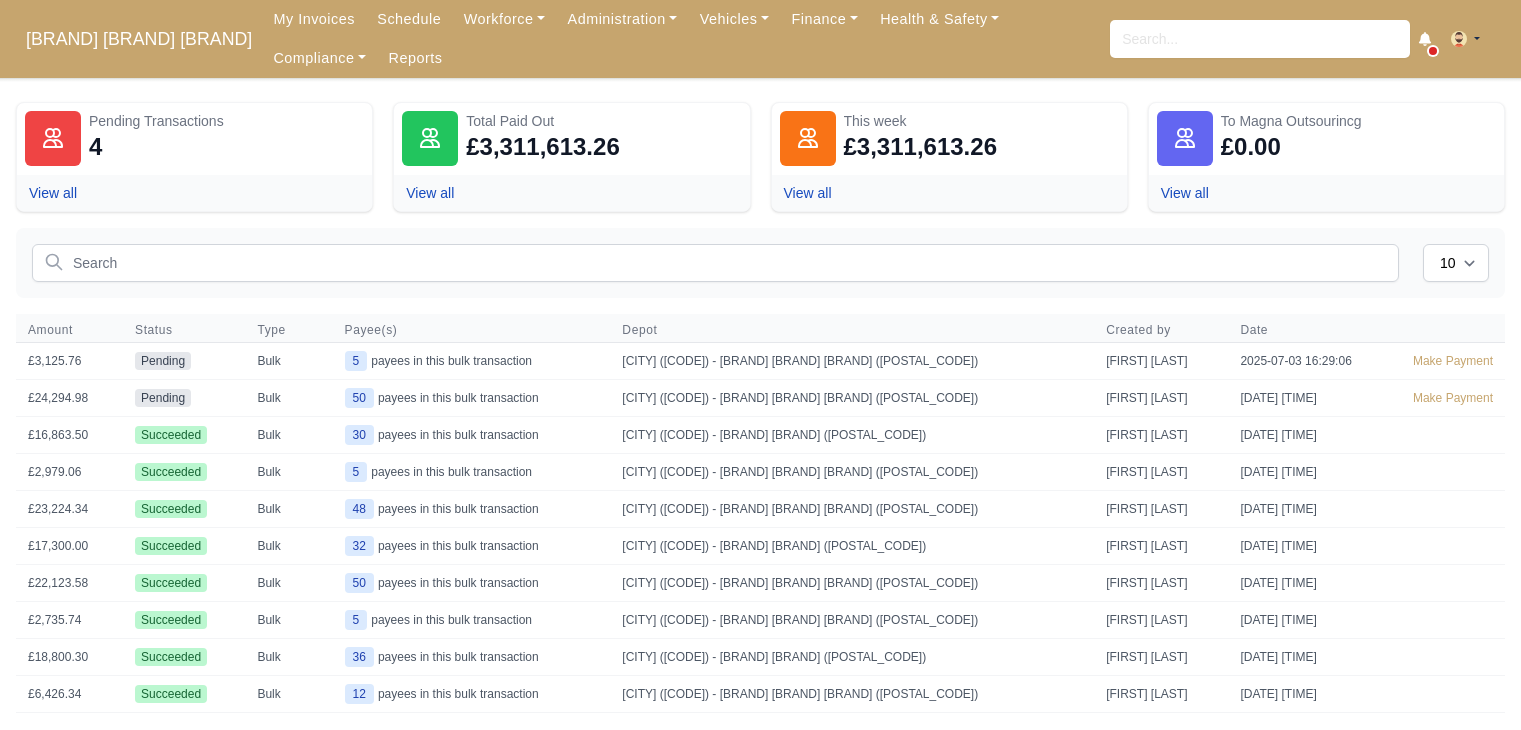 scroll, scrollTop: 0, scrollLeft: 0, axis: both 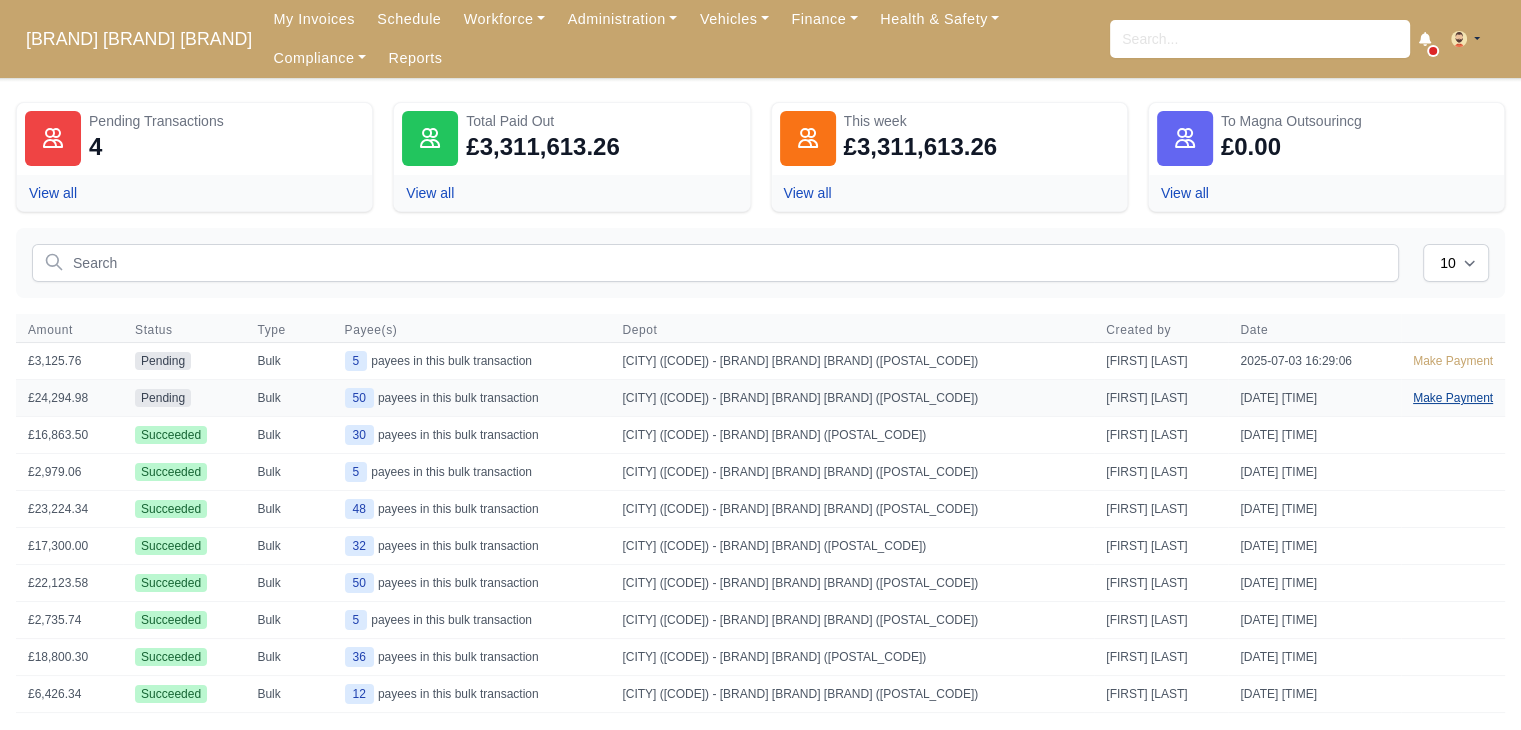 click on "Make Payment" at bounding box center (1453, 398) 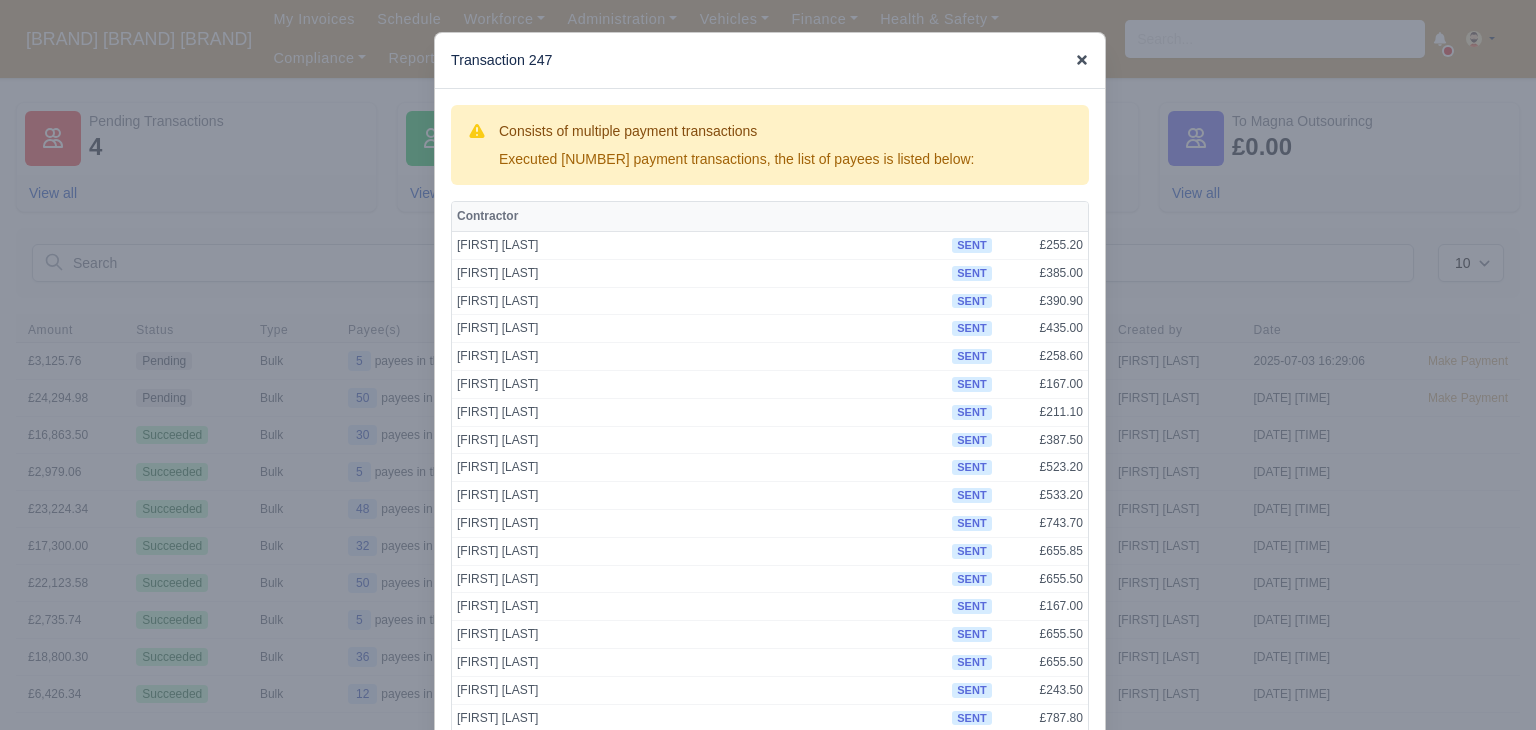 click at bounding box center (1082, 60) 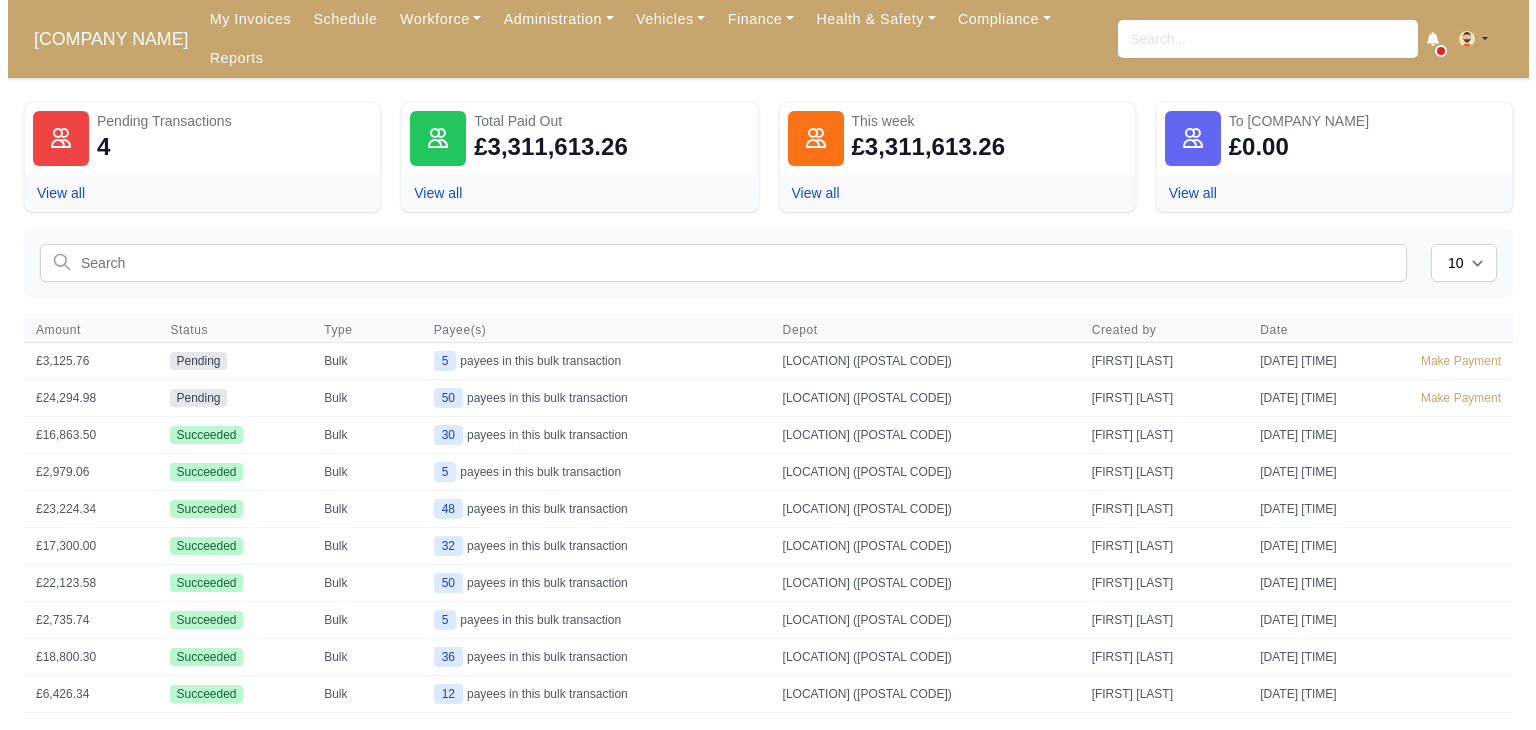 scroll, scrollTop: 0, scrollLeft: 0, axis: both 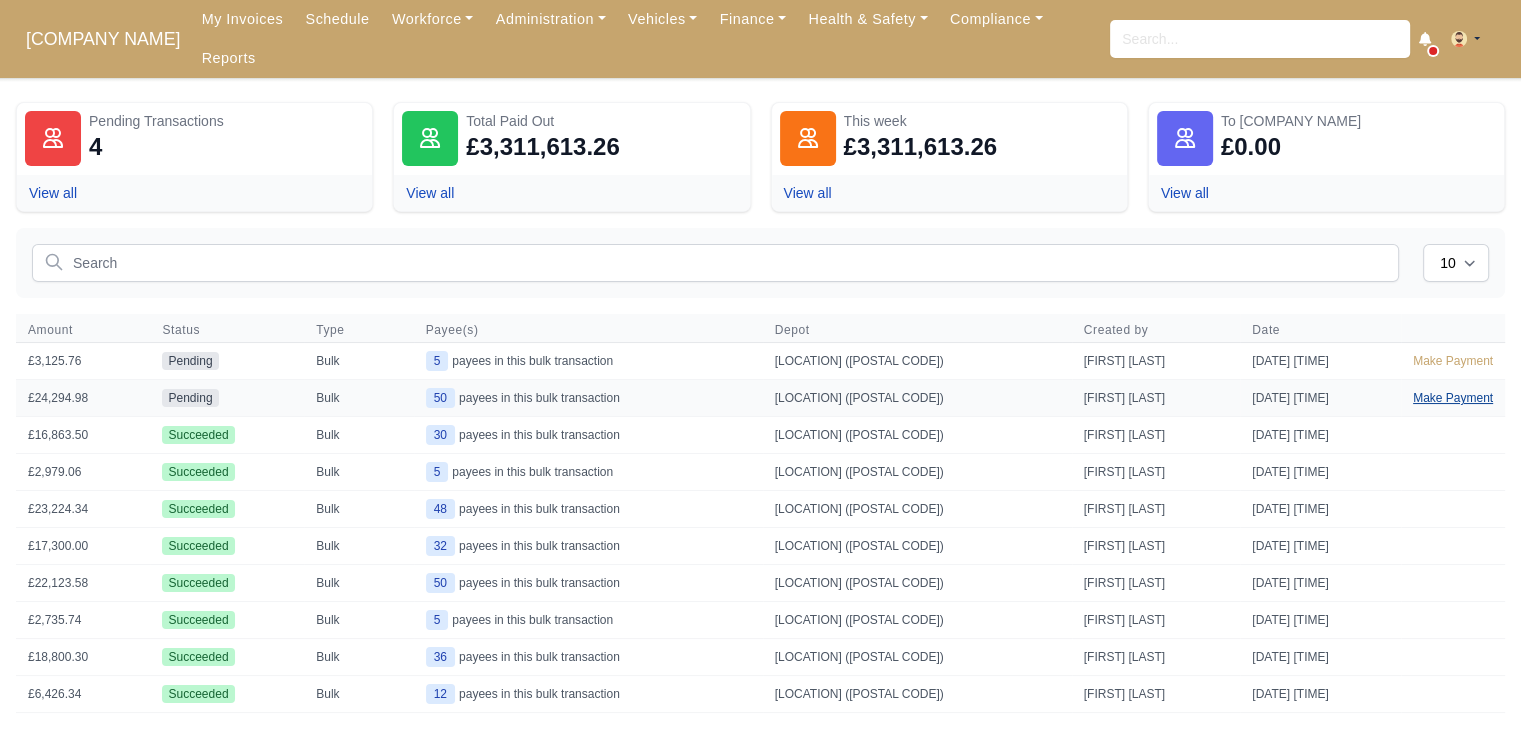 click on "Make Payment" at bounding box center (1453, 398) 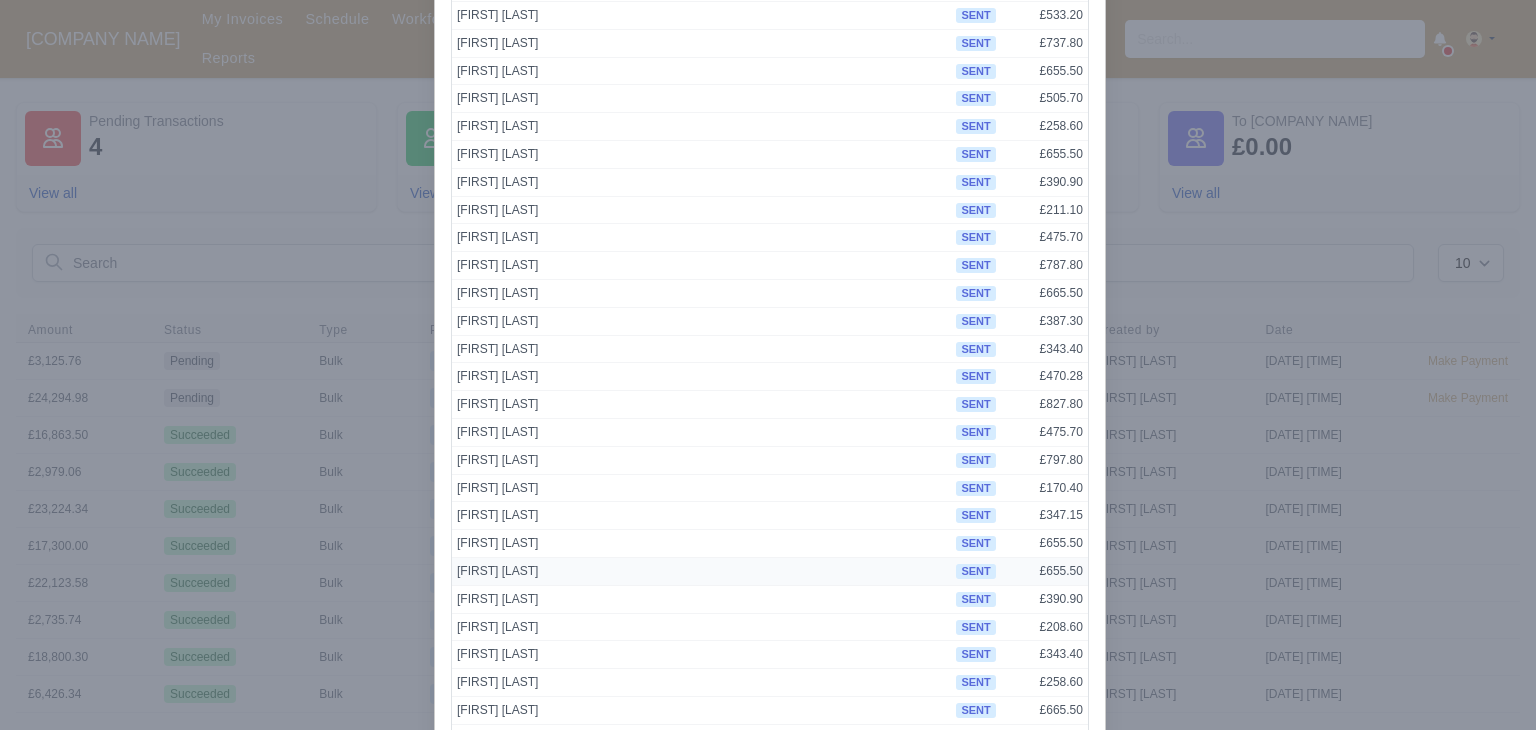 scroll, scrollTop: 1036, scrollLeft: 0, axis: vertical 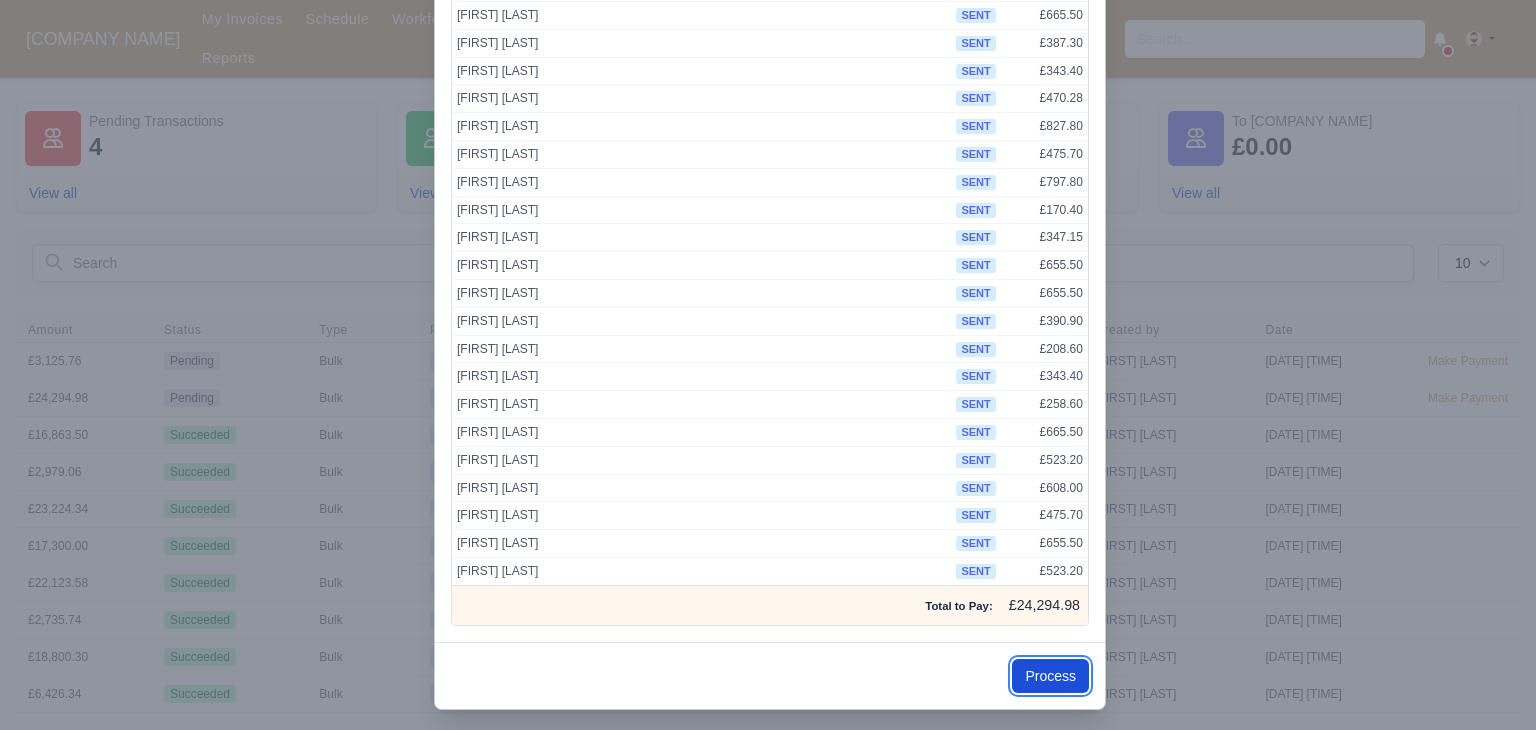 click on "Process" at bounding box center [1050, 676] 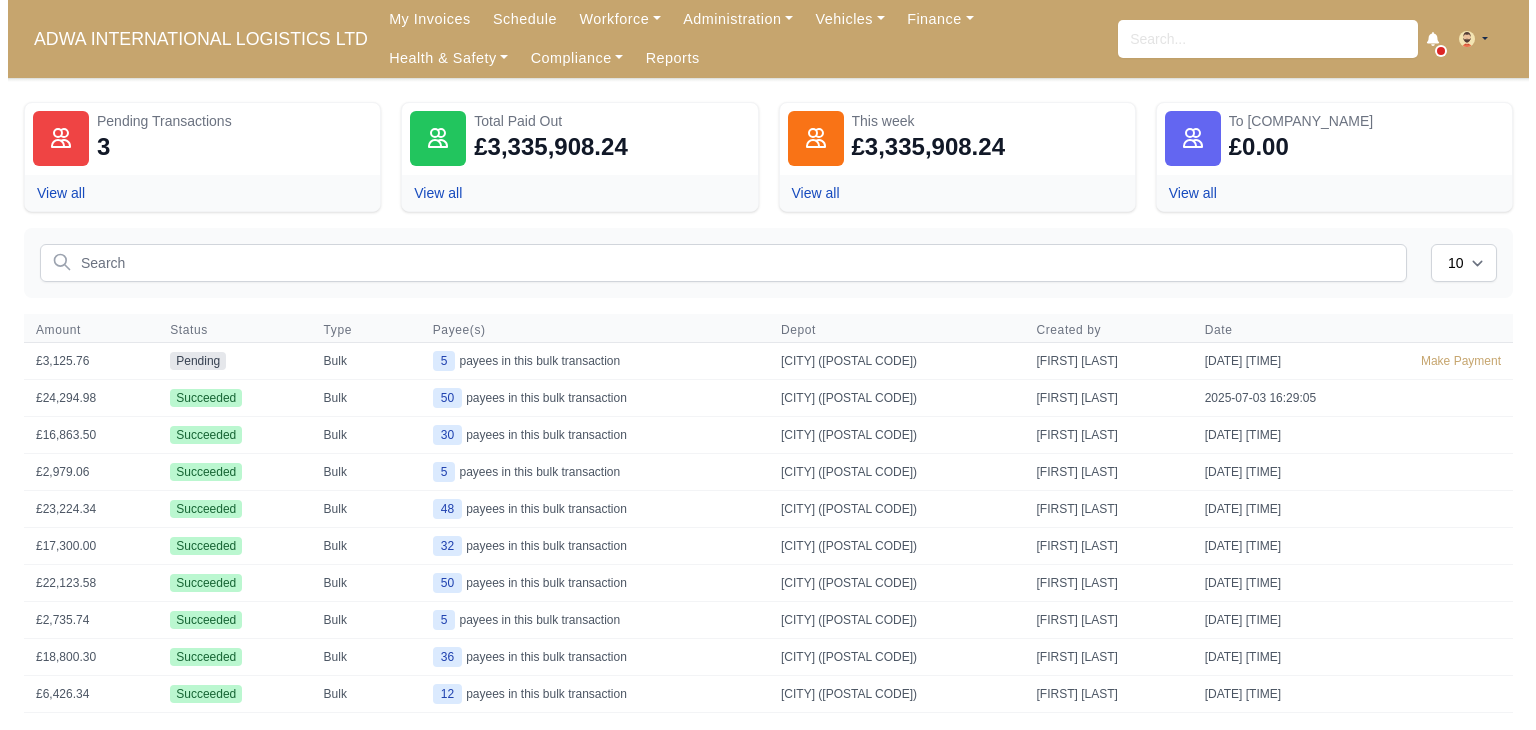 scroll, scrollTop: 0, scrollLeft: 0, axis: both 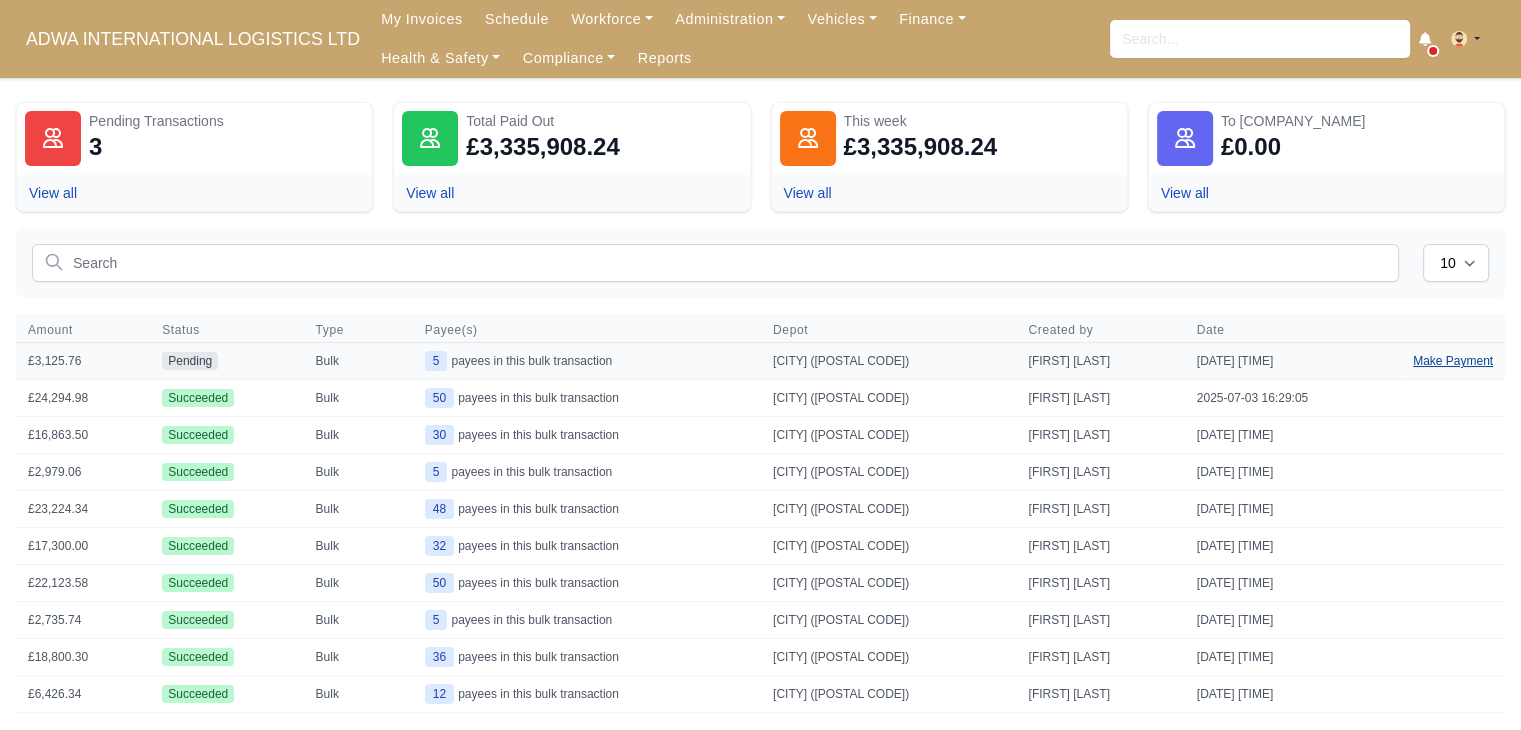 click on "Make Payment" at bounding box center (1453, 361) 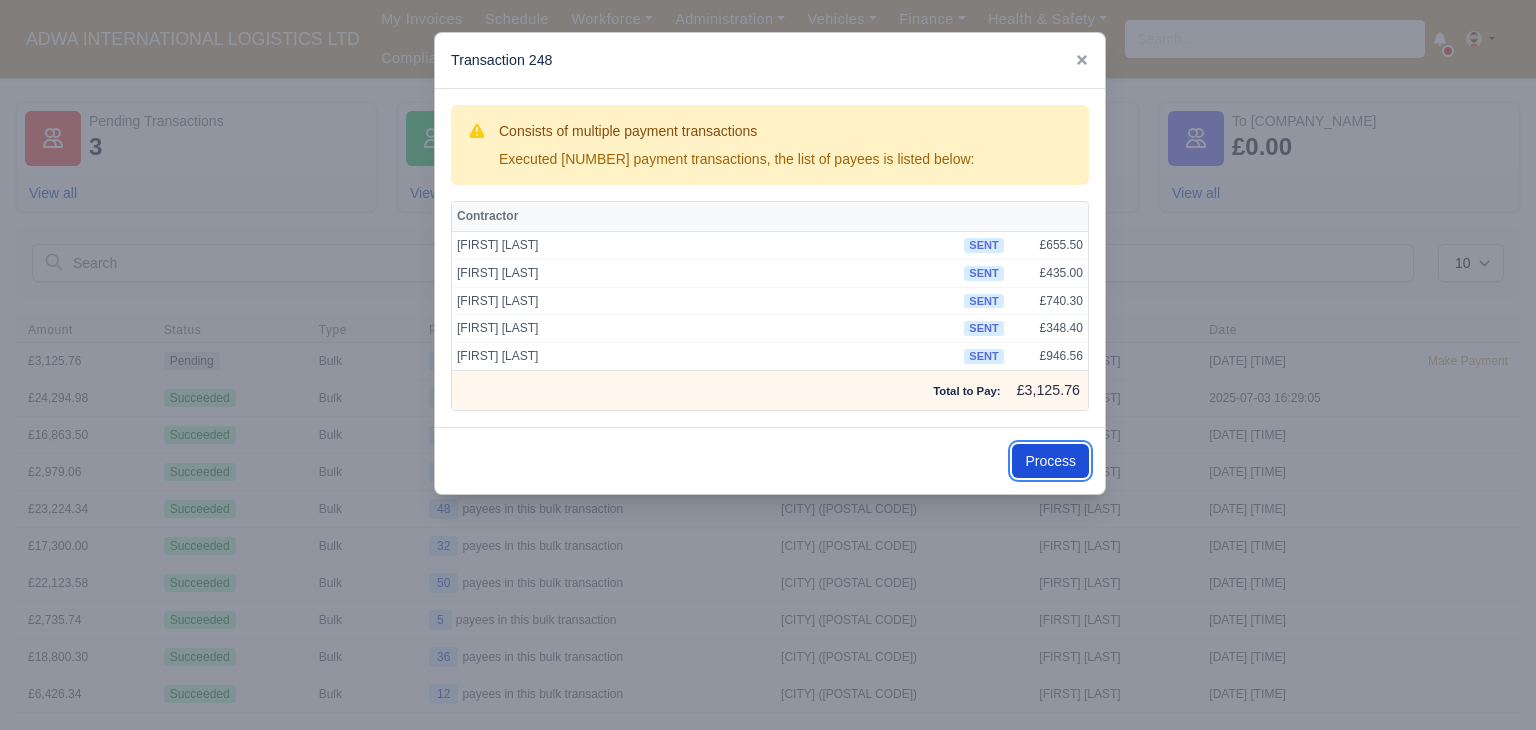 click on "Process" at bounding box center [1050, 461] 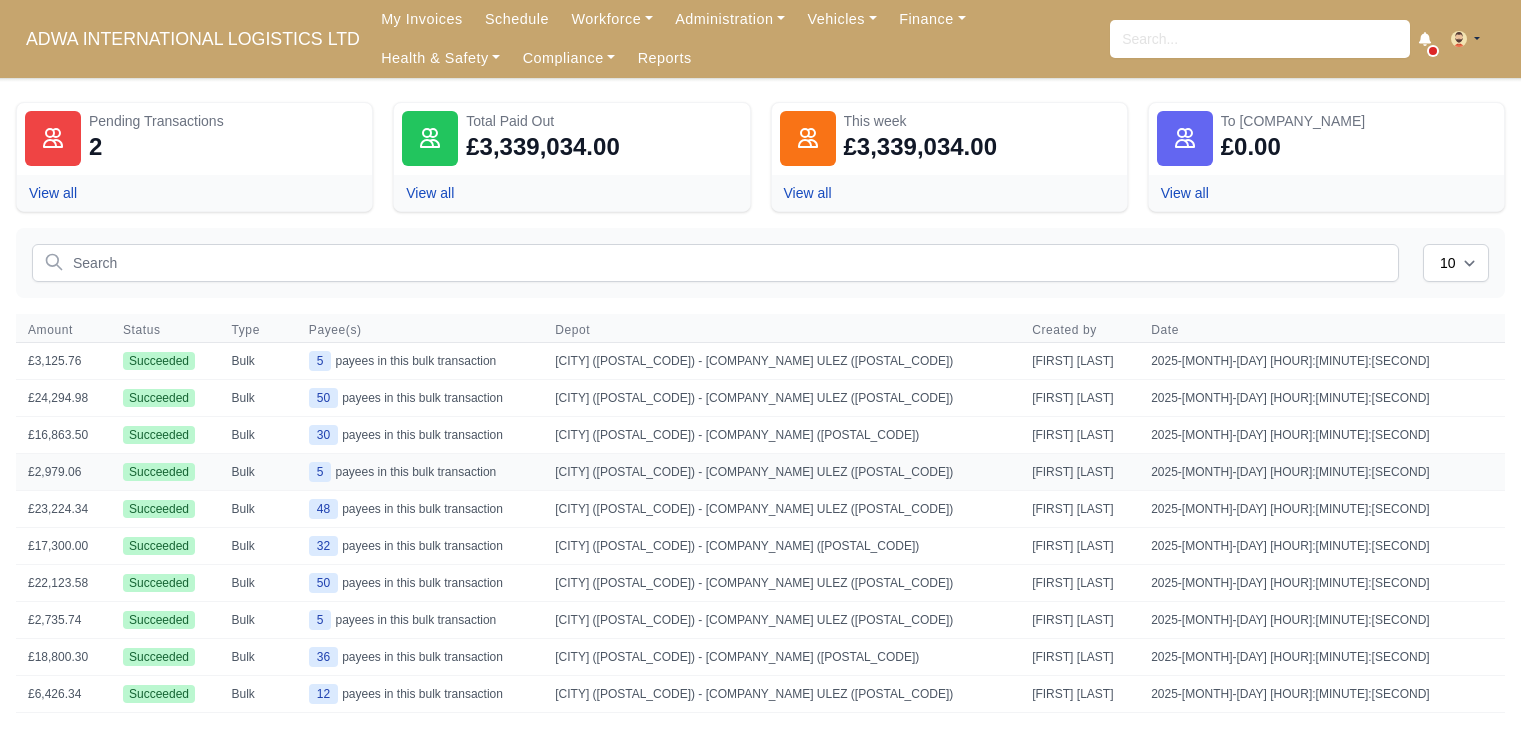 scroll, scrollTop: 0, scrollLeft: 0, axis: both 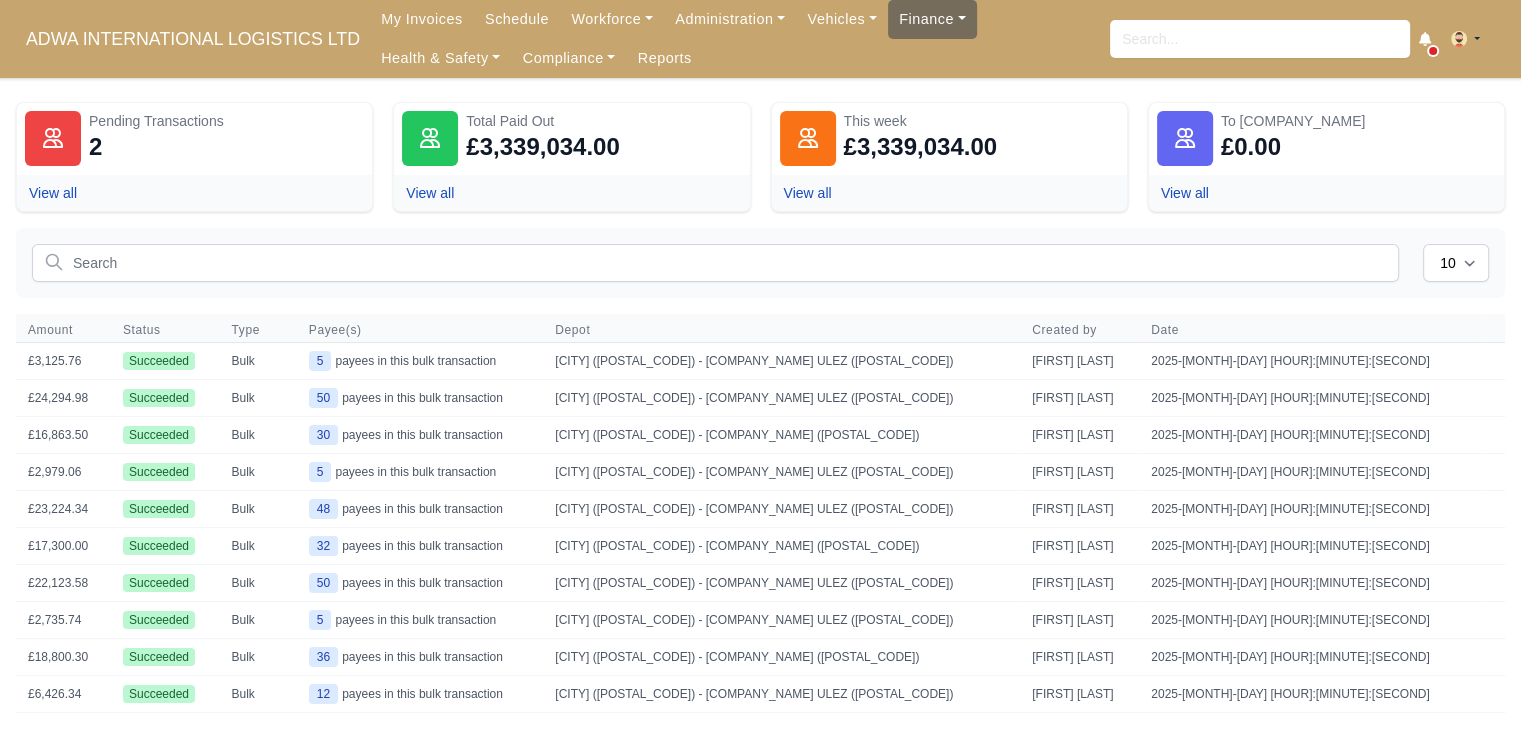 click on "Finance" at bounding box center (612, 19) 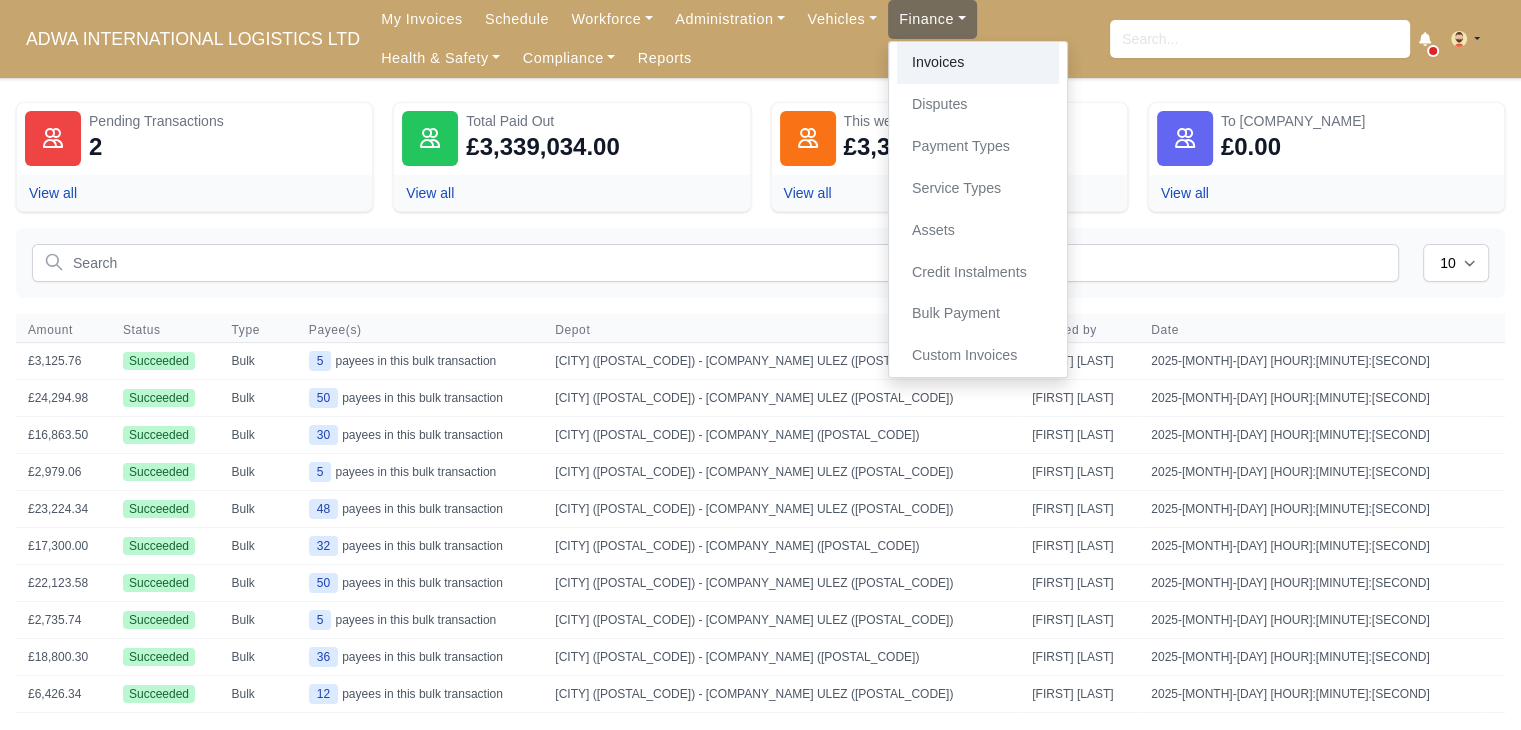 click on "Invoices" at bounding box center (978, 63) 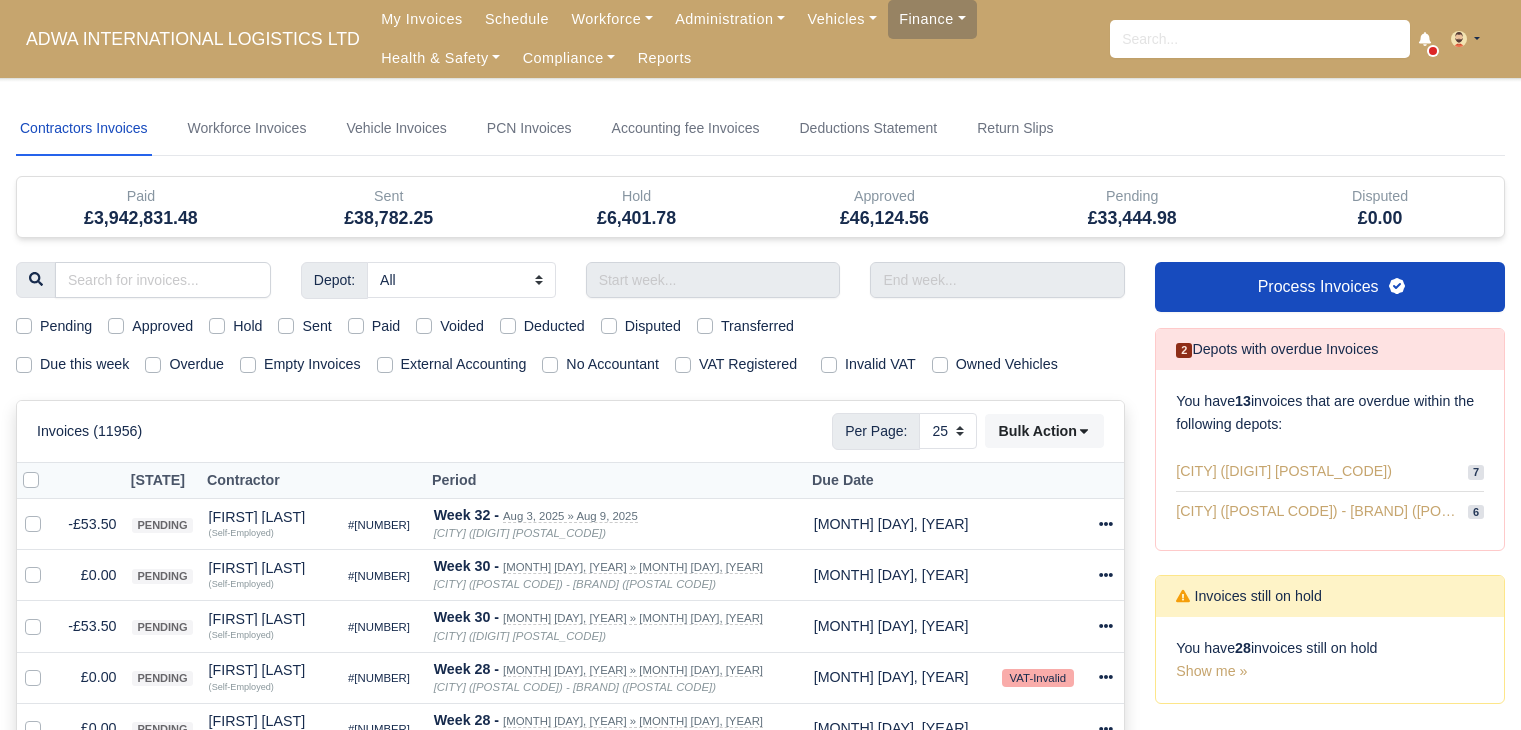 scroll, scrollTop: 0, scrollLeft: 0, axis: both 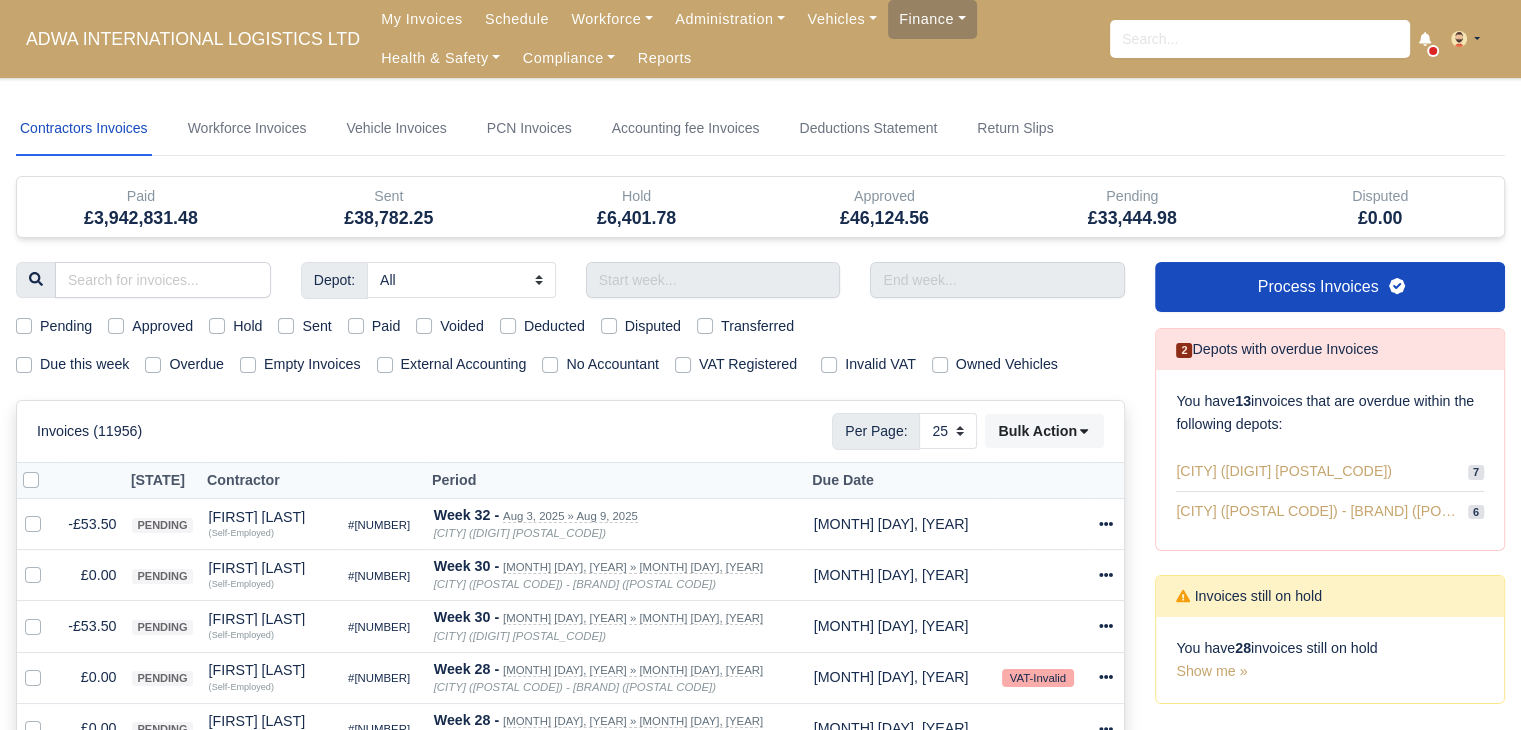 click on "Depot:
All
Enfield (DIG1) - Amazon Logistics ULEZ (EN3 7PZ)
Harlow (DHW1) - Amazon Logistics (CM19 5AW)" at bounding box center [570, 1058] 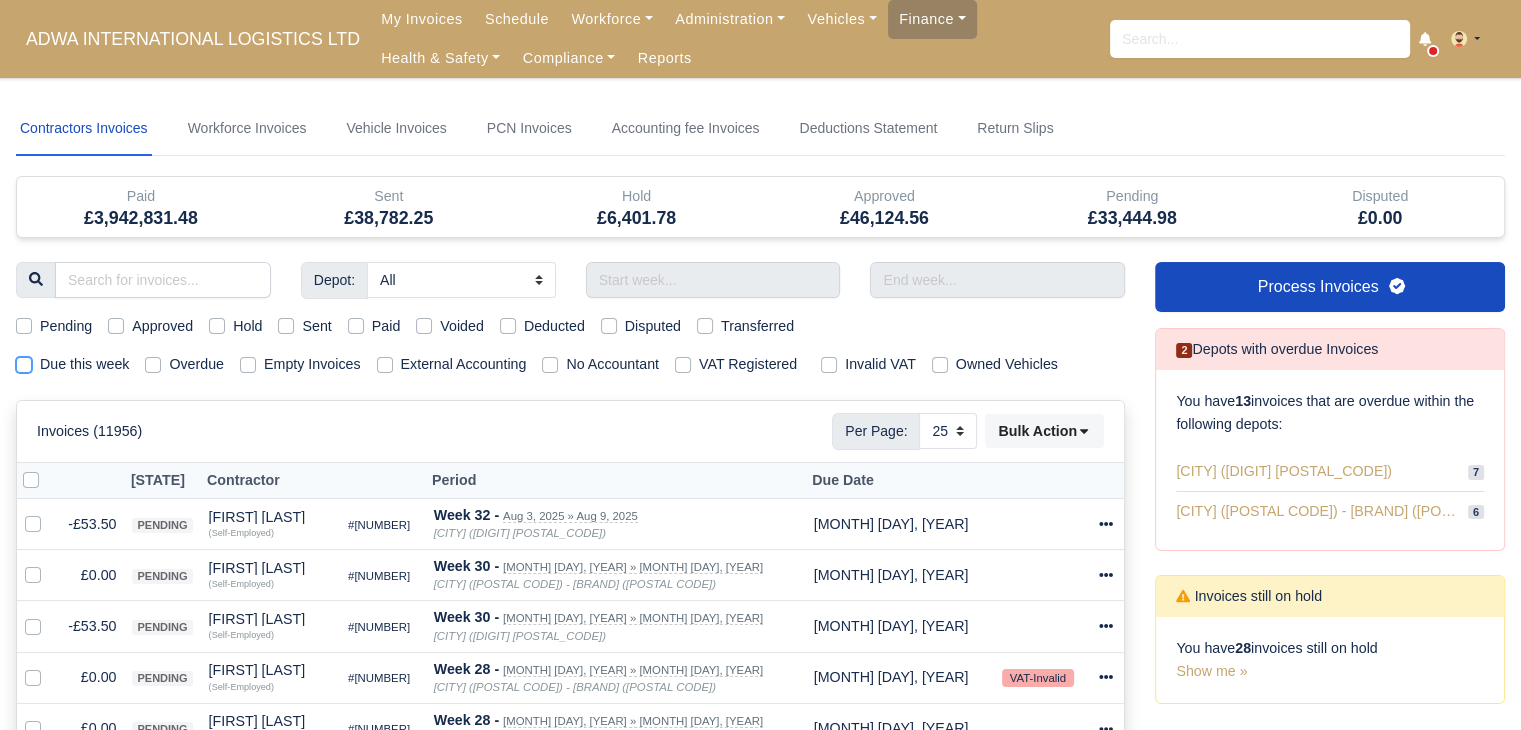 click on "Due this week" at bounding box center (24, 361) 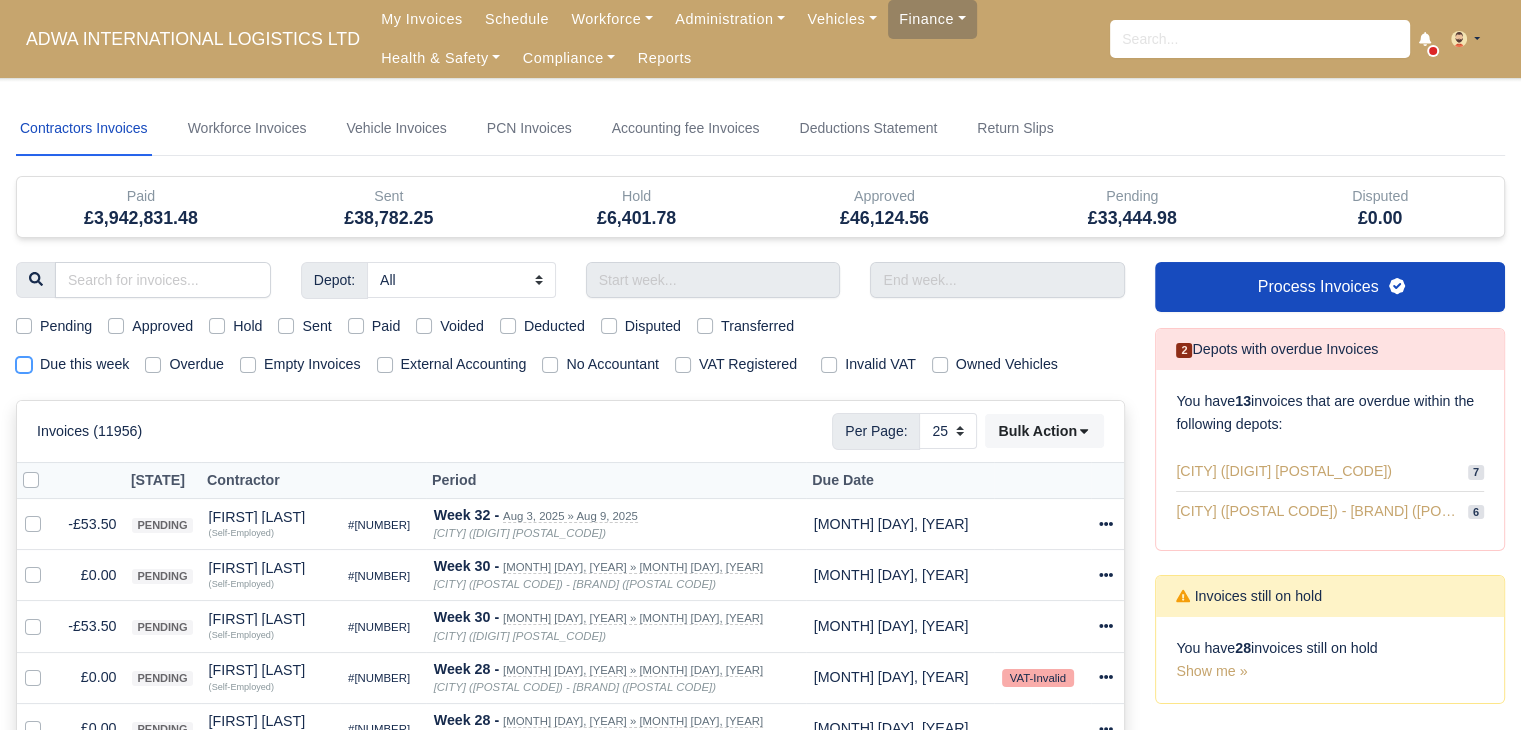 checkbox on "true" 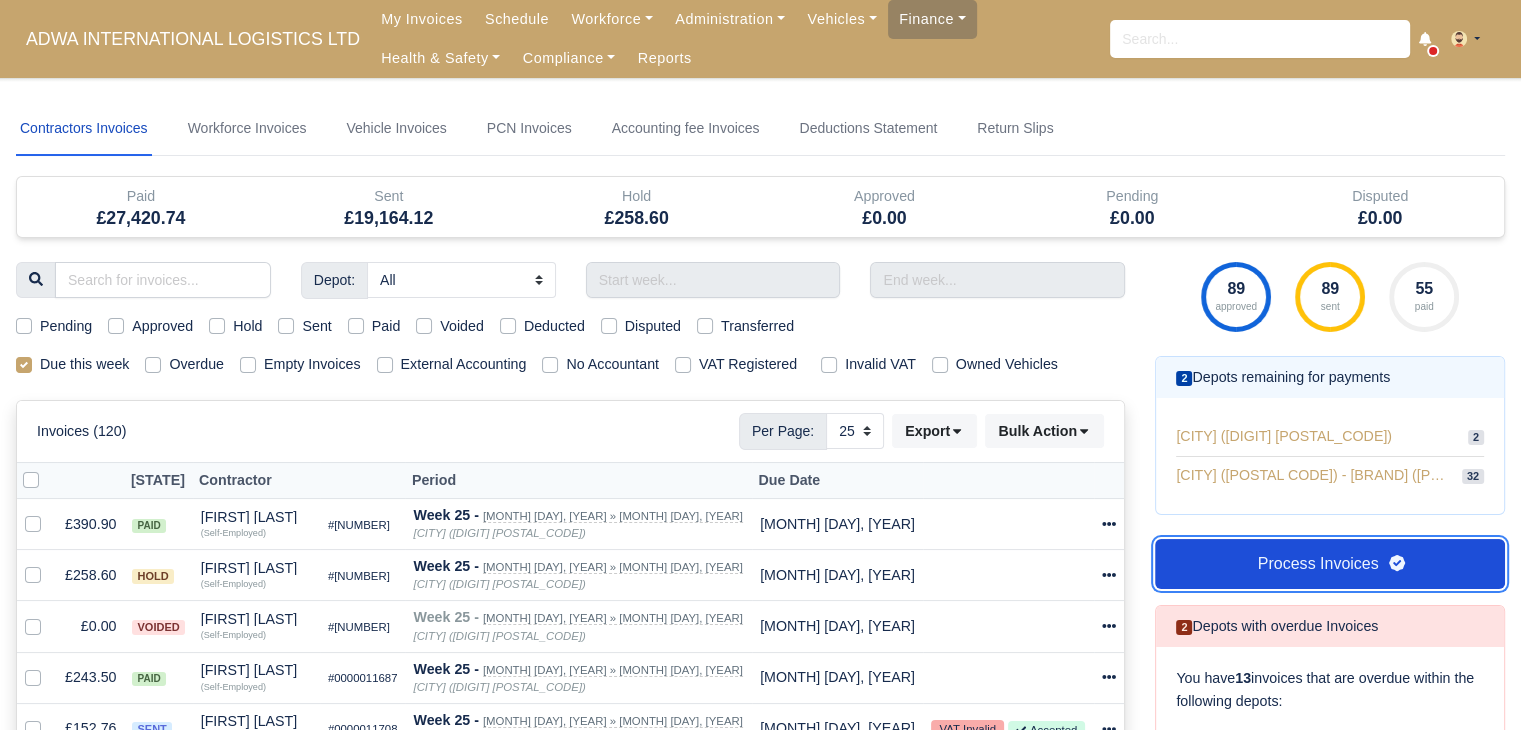 click on "Process Invoices" at bounding box center [1330, 564] 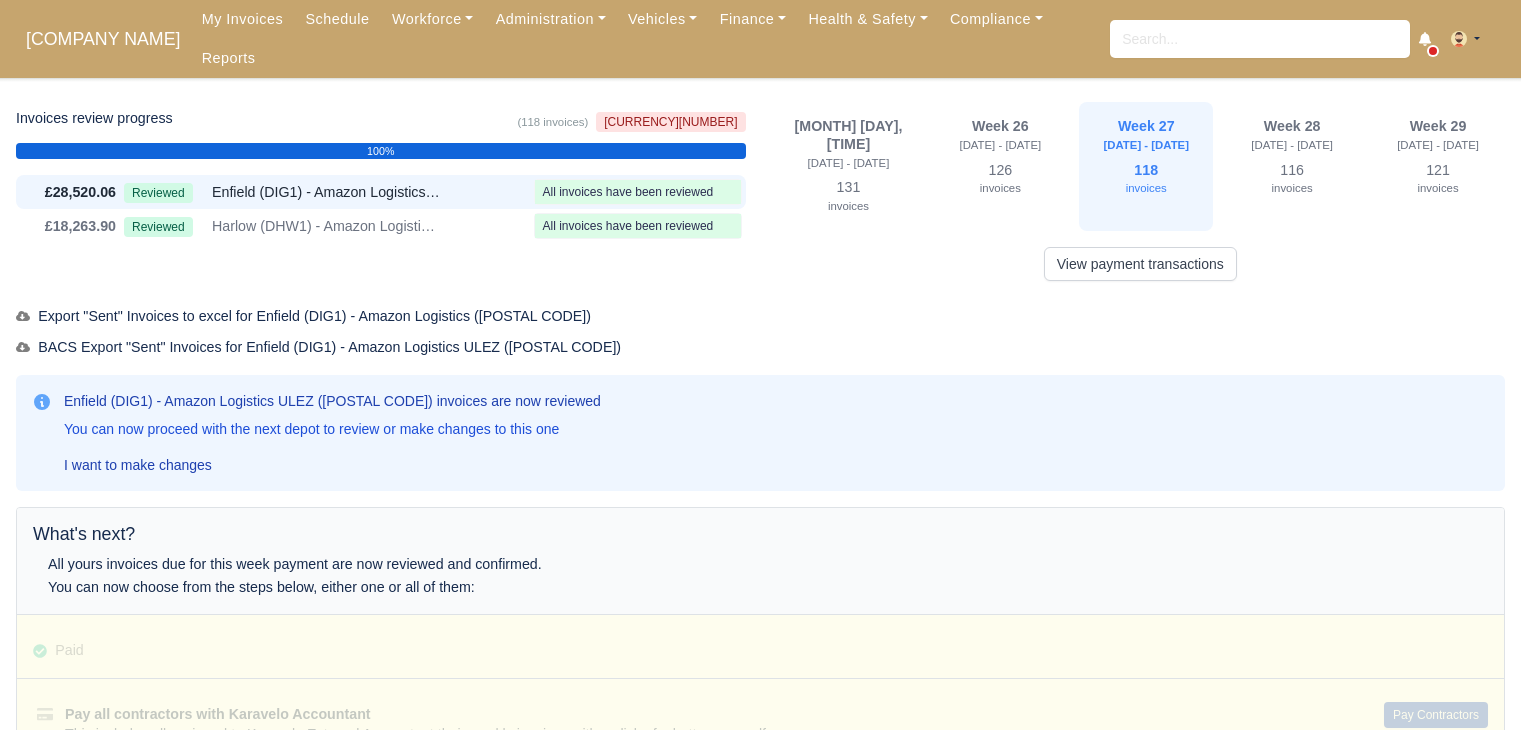 scroll, scrollTop: 0, scrollLeft: 0, axis: both 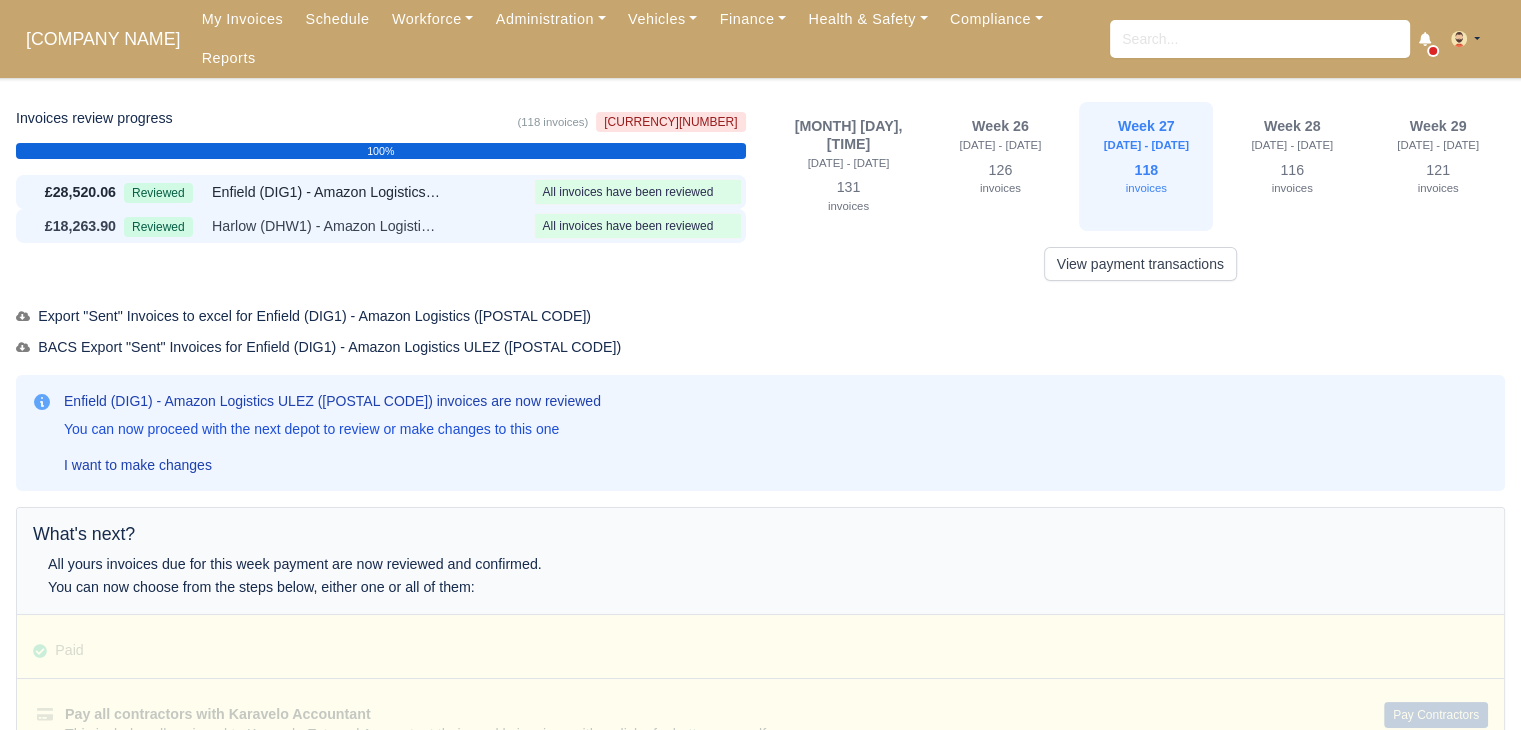 click on "Harlow (DHW1) - Amazon Logistics ([POSTAL CODE])" at bounding box center (327, 226) 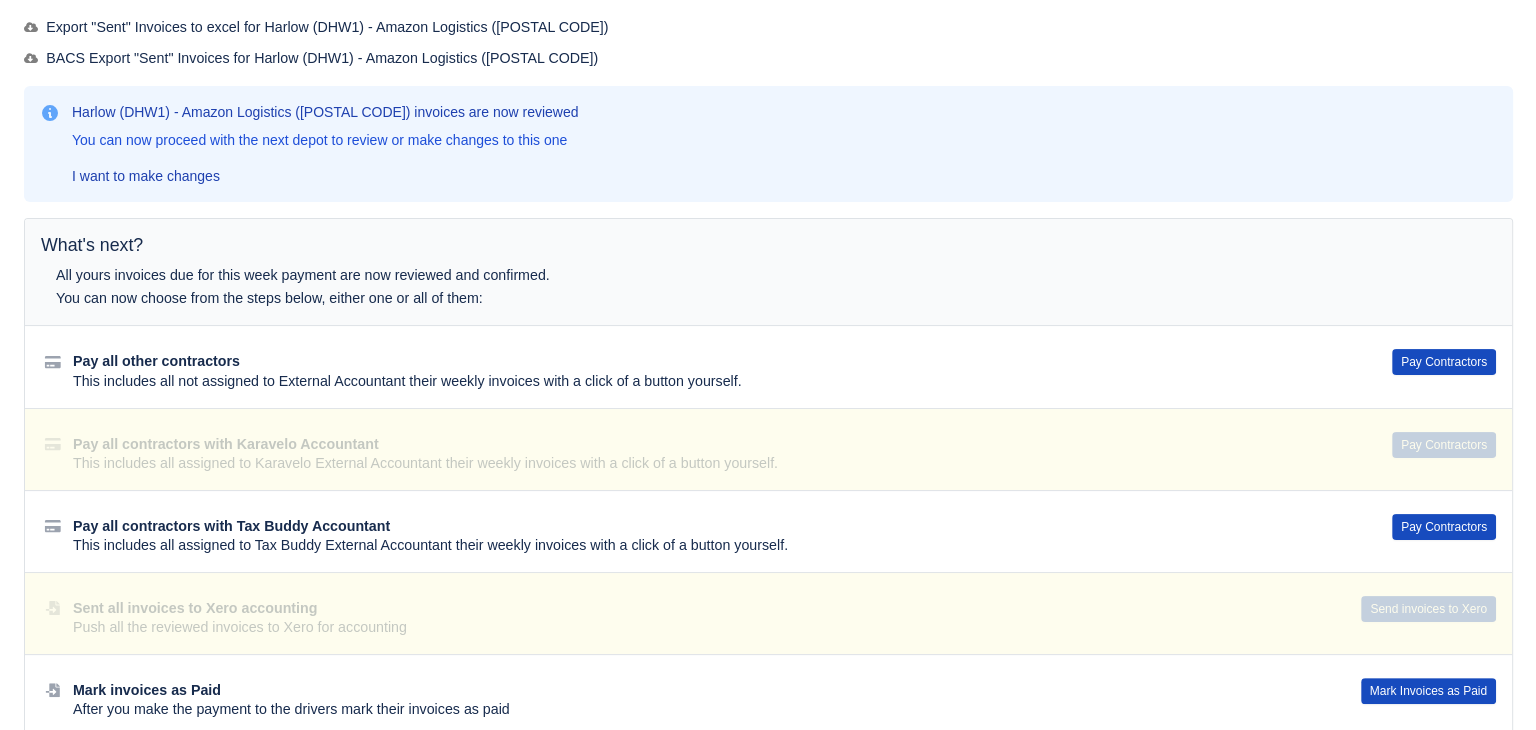 scroll, scrollTop: 300, scrollLeft: 0, axis: vertical 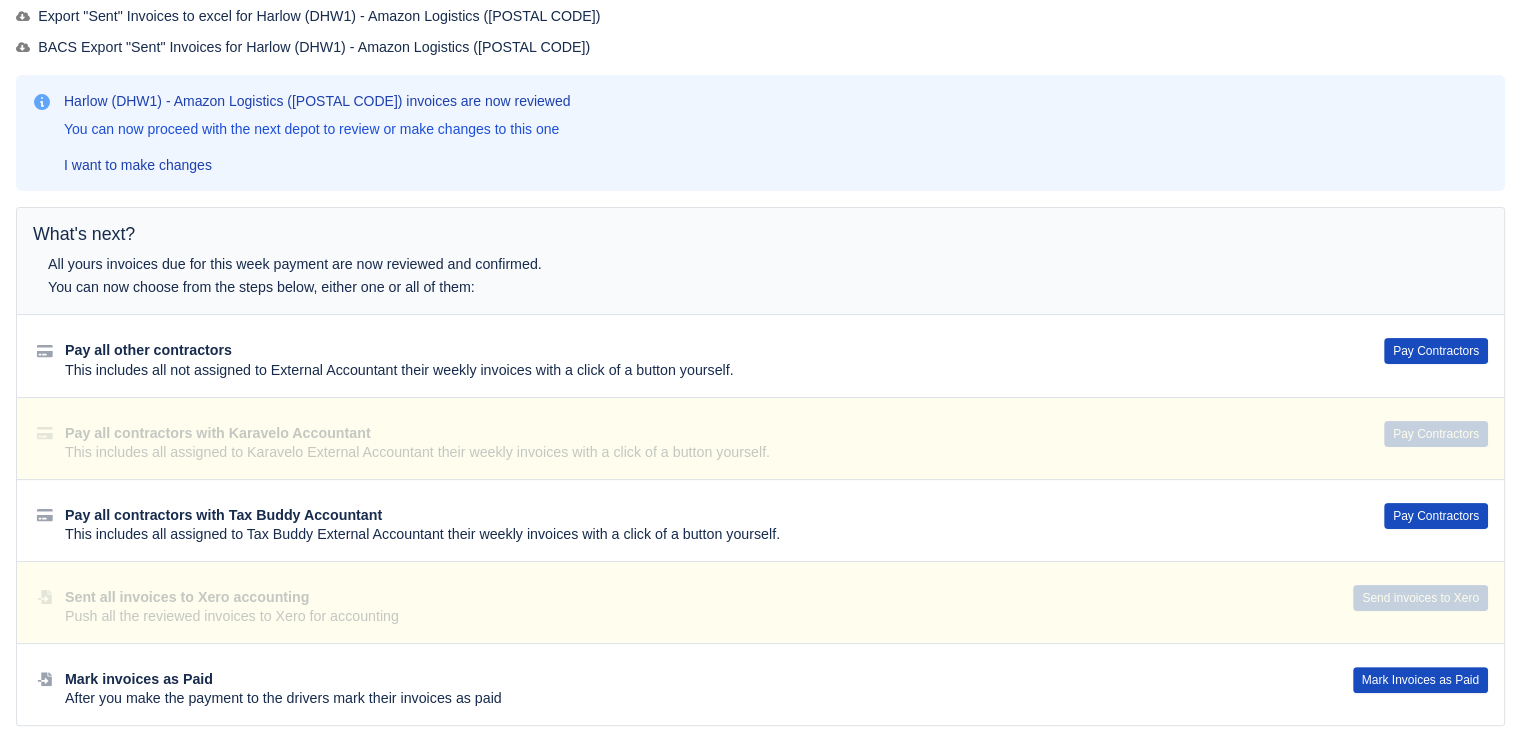 click on "Pay all other contractors
This includes all not assigned to External Accountant their weekly
invoices with a click of a button yourself." at bounding box center (724, 360) 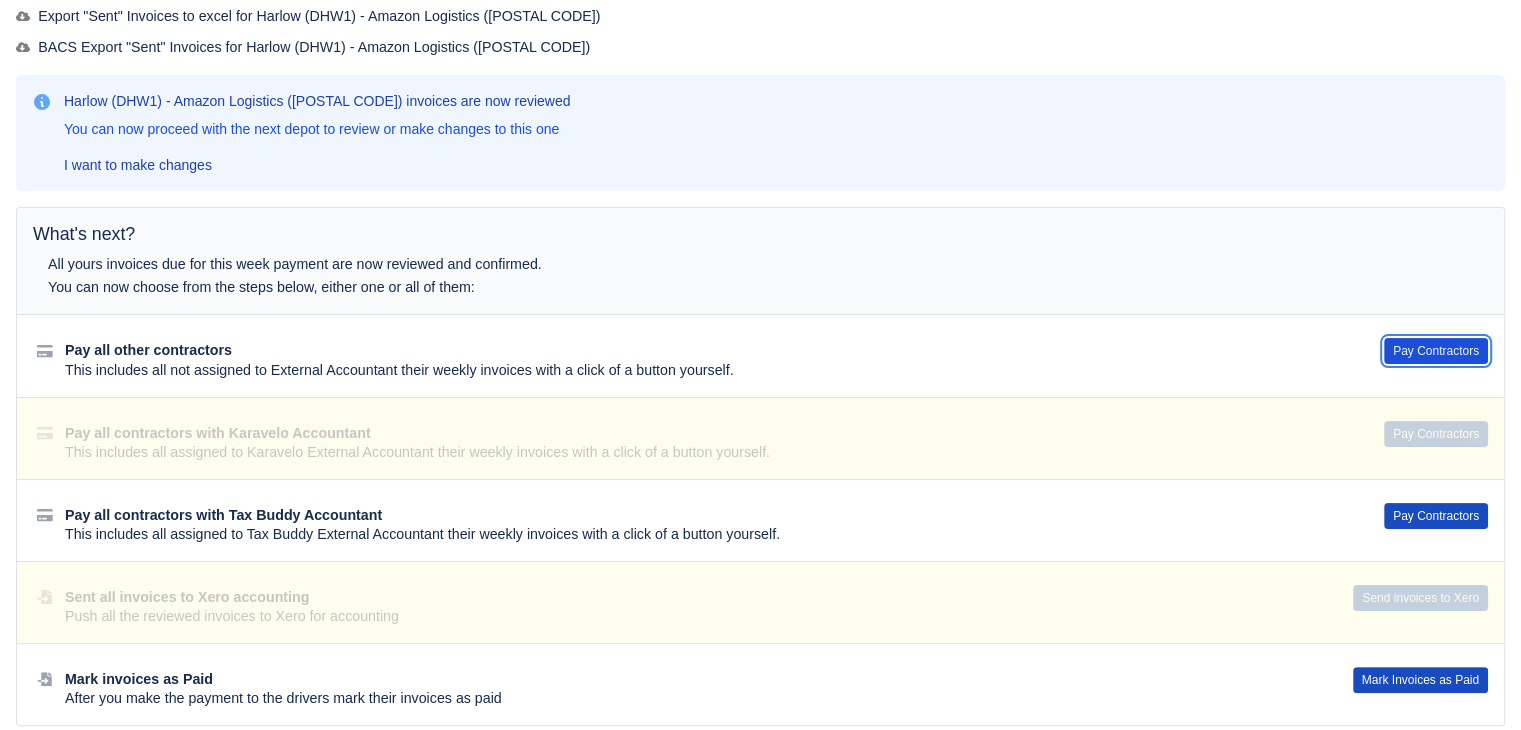 click on "Pay Contractors" at bounding box center (1436, 351) 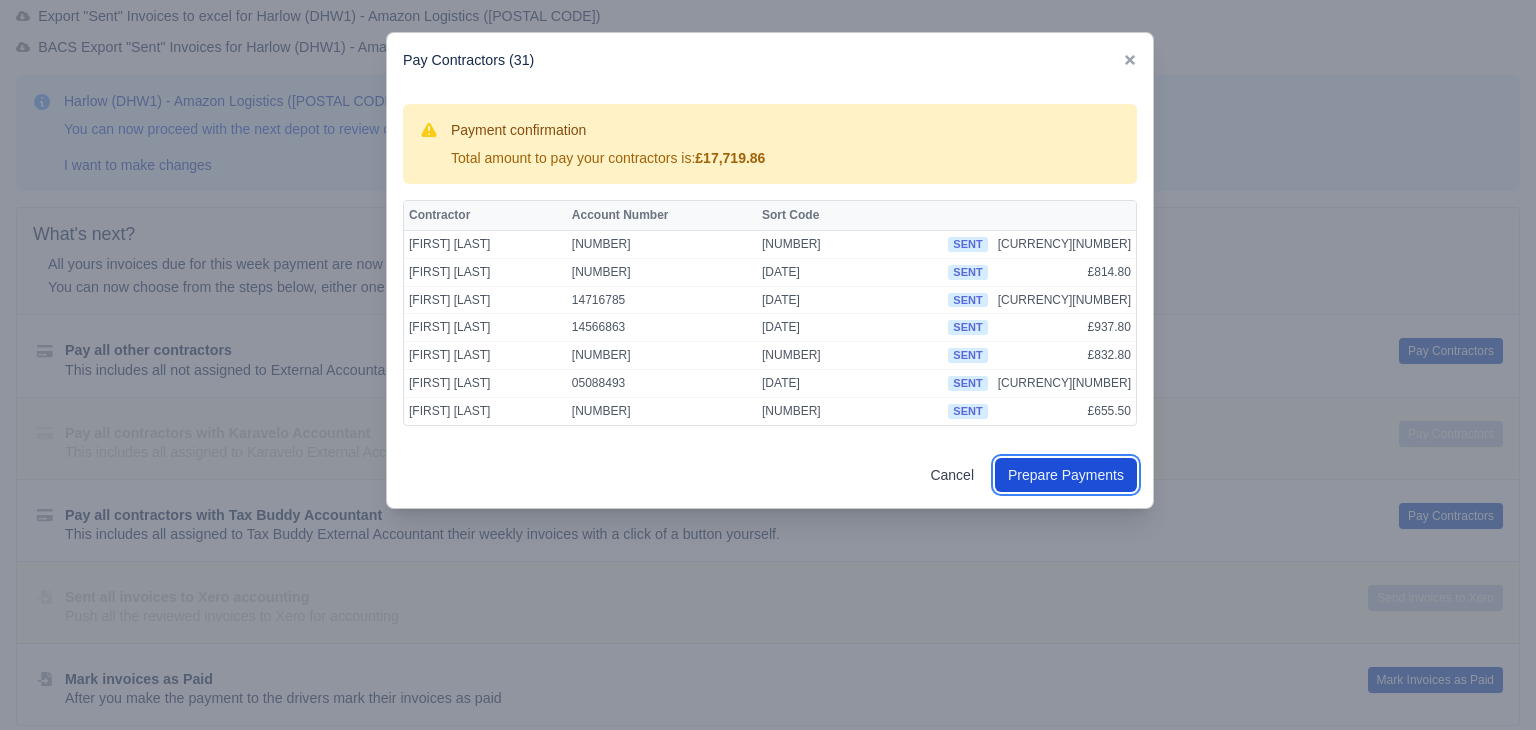 click on "Prepare Payments" at bounding box center (1066, 475) 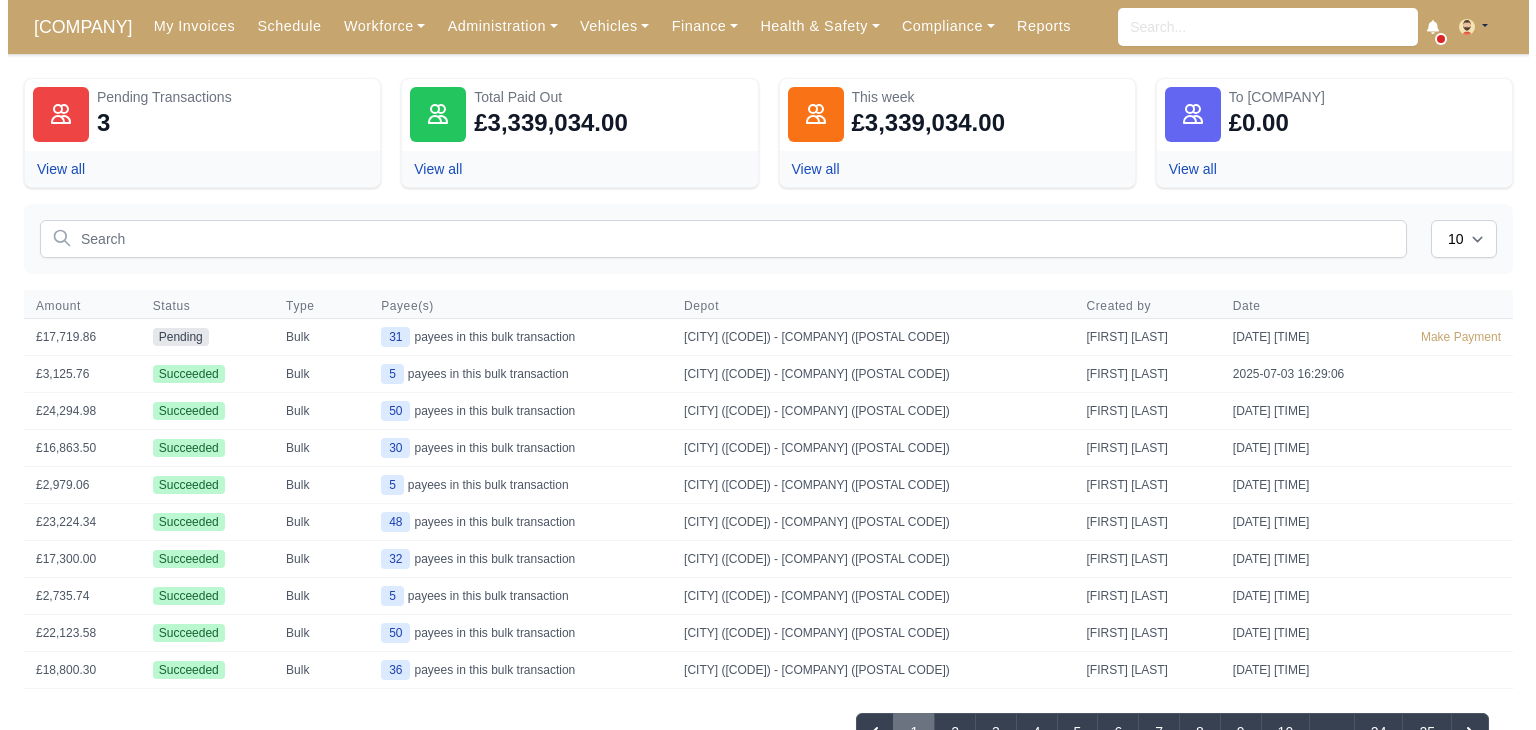 scroll, scrollTop: 0, scrollLeft: 0, axis: both 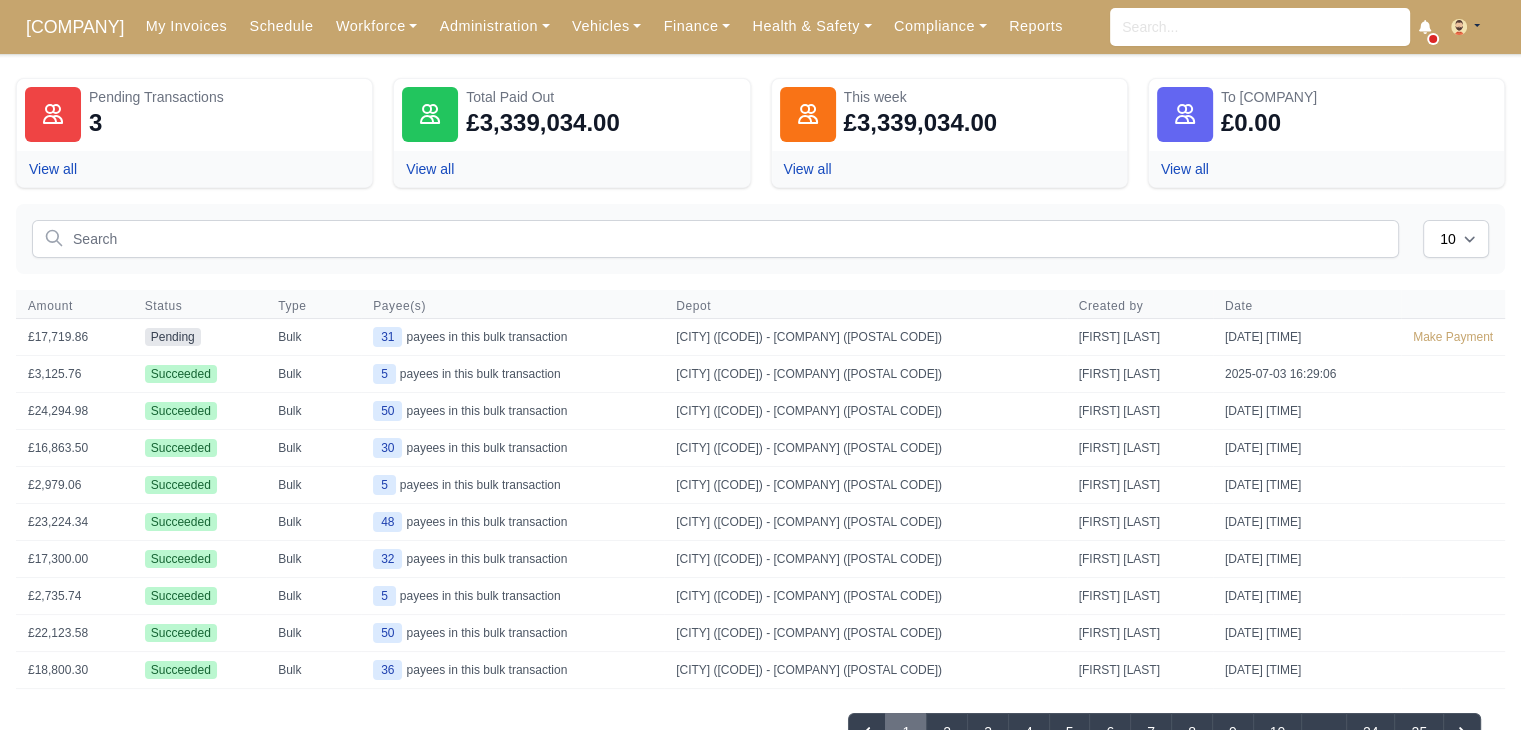 click on "Date" at bounding box center [74, 306] 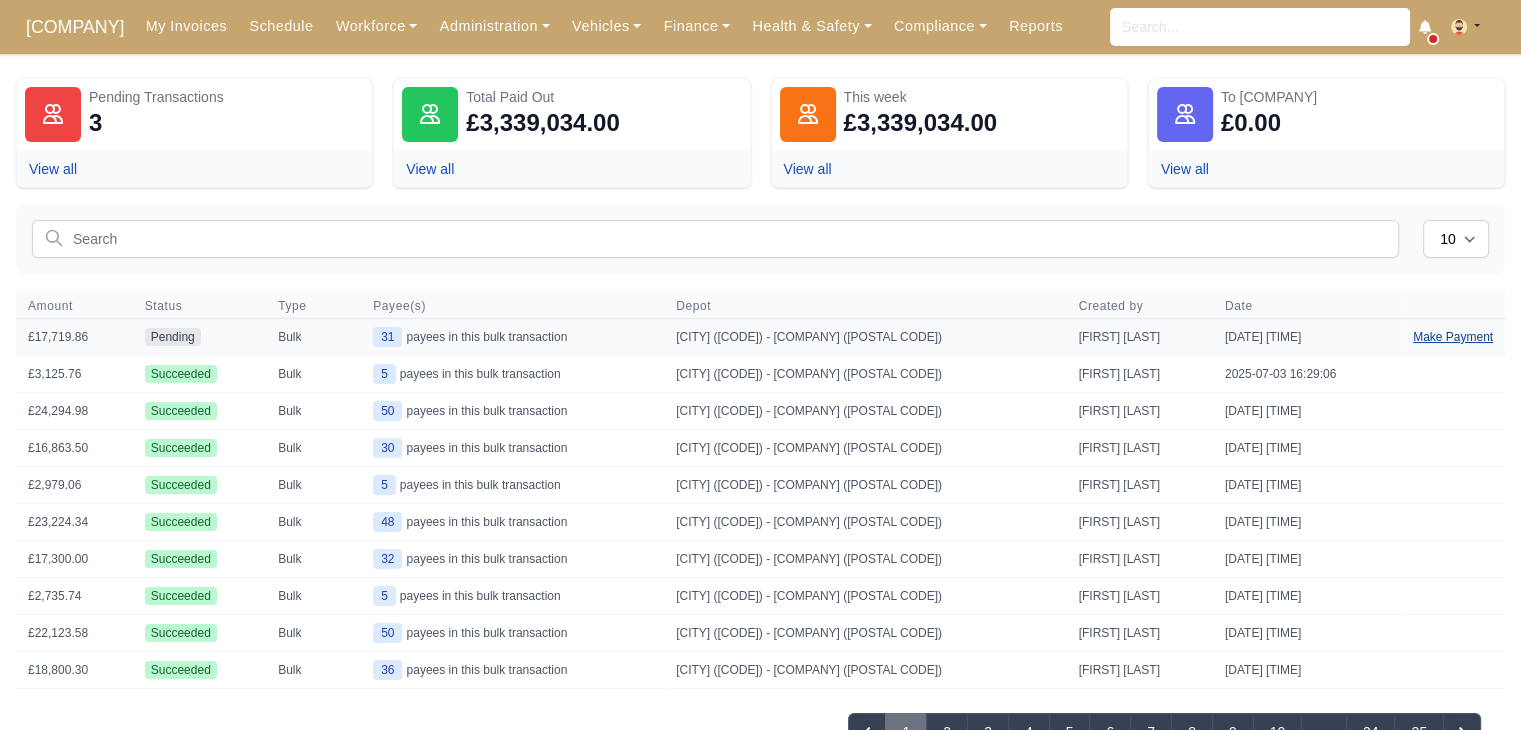 click on "Make Payment" at bounding box center [1453, 337] 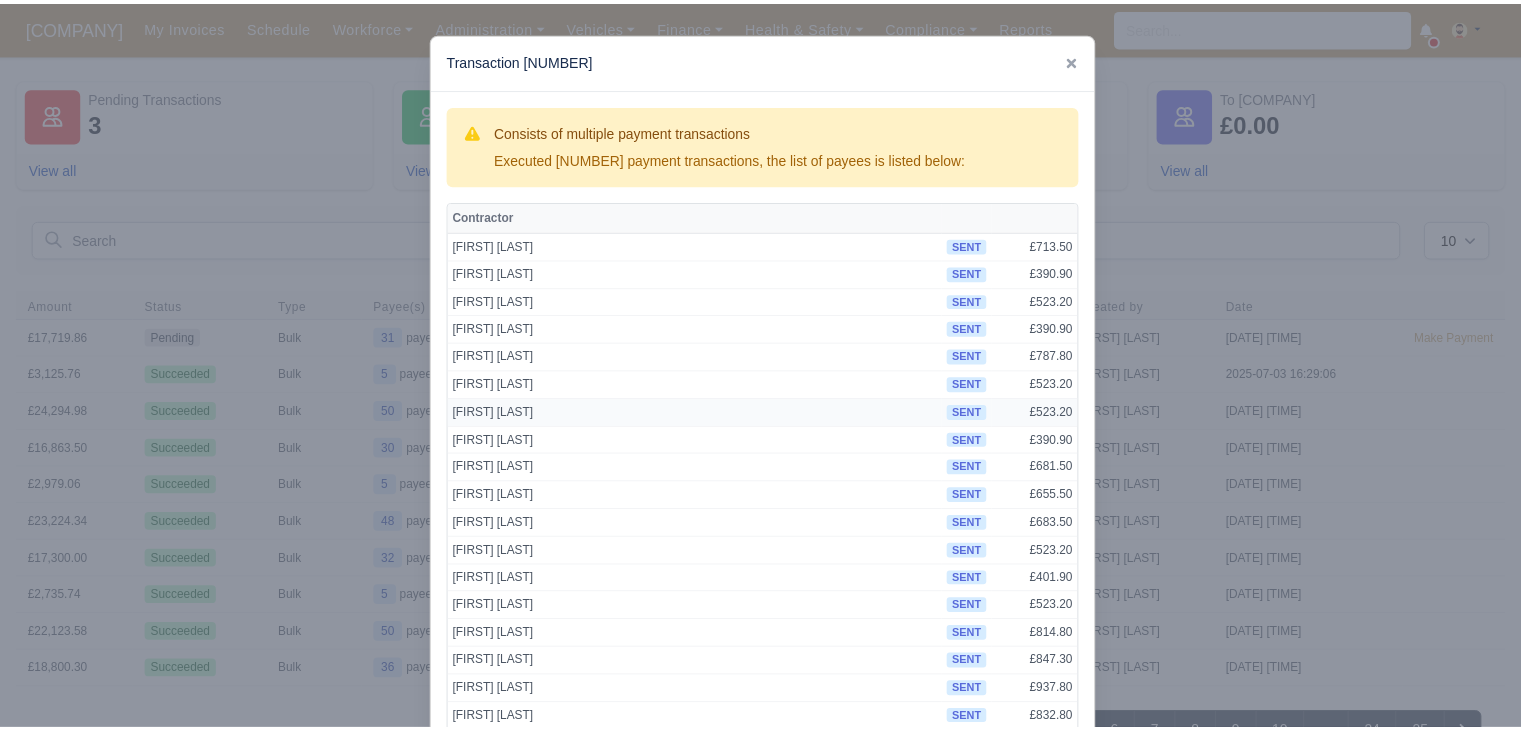 scroll, scrollTop: 512, scrollLeft: 0, axis: vertical 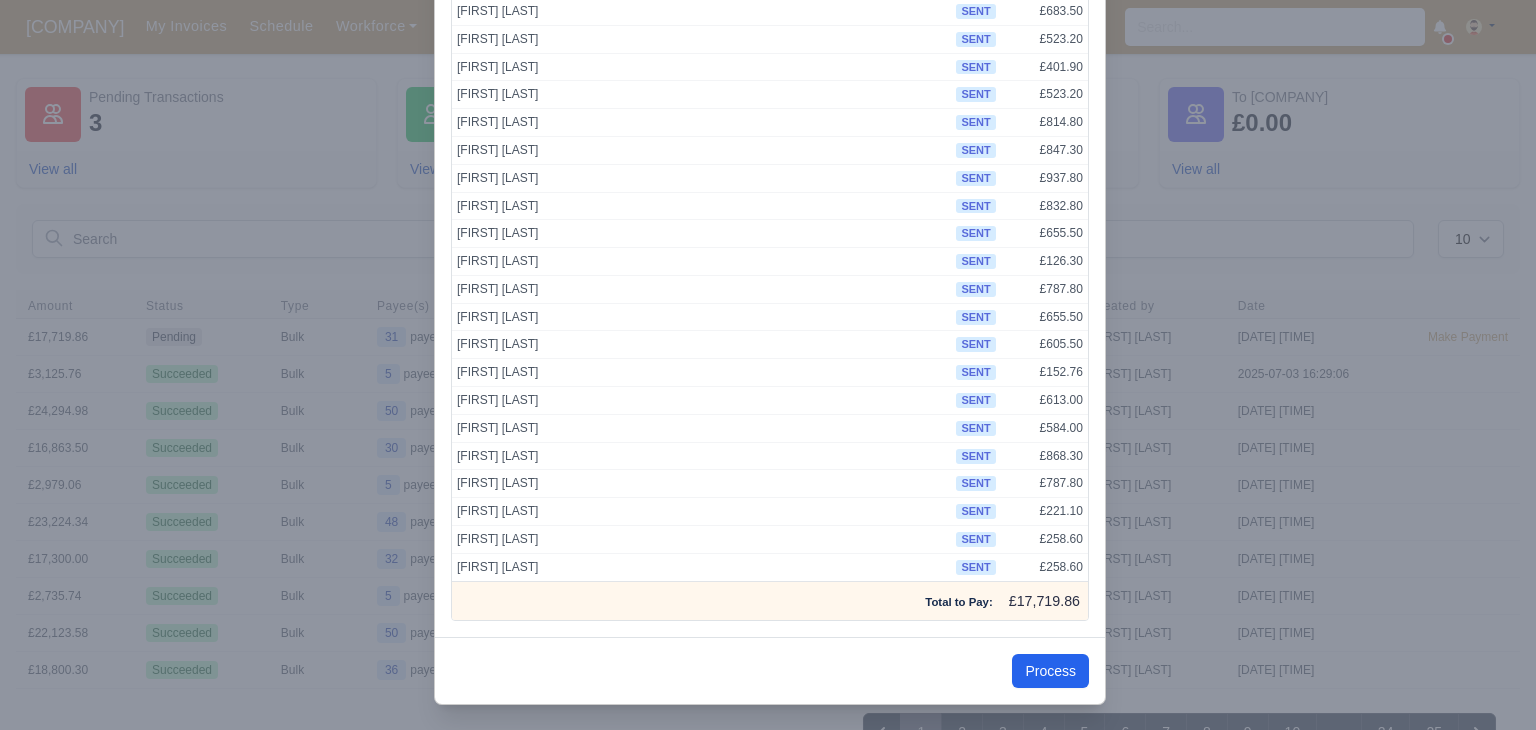 click at bounding box center [768, 365] 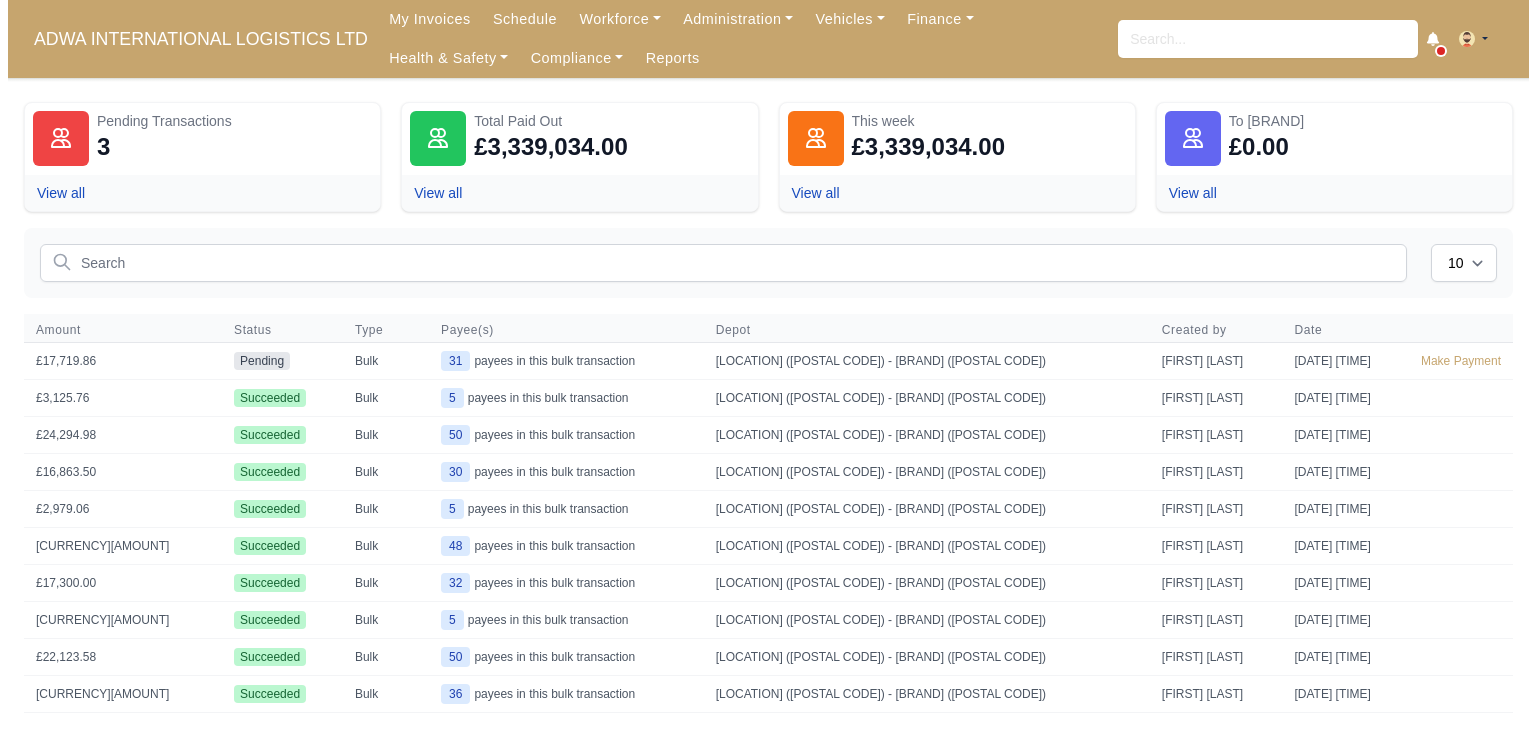 scroll, scrollTop: 0, scrollLeft: 0, axis: both 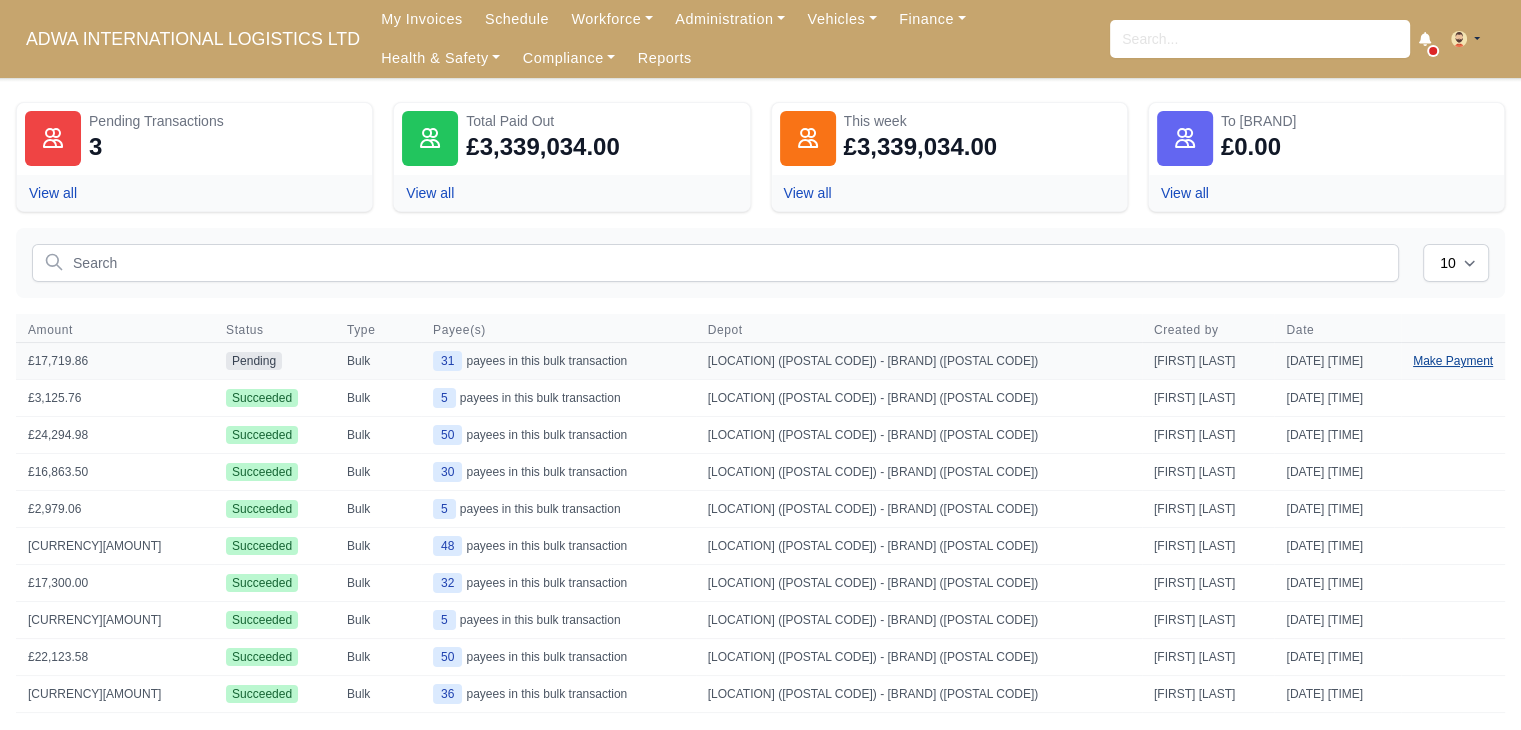 click on "Make Payment" at bounding box center [1453, 361] 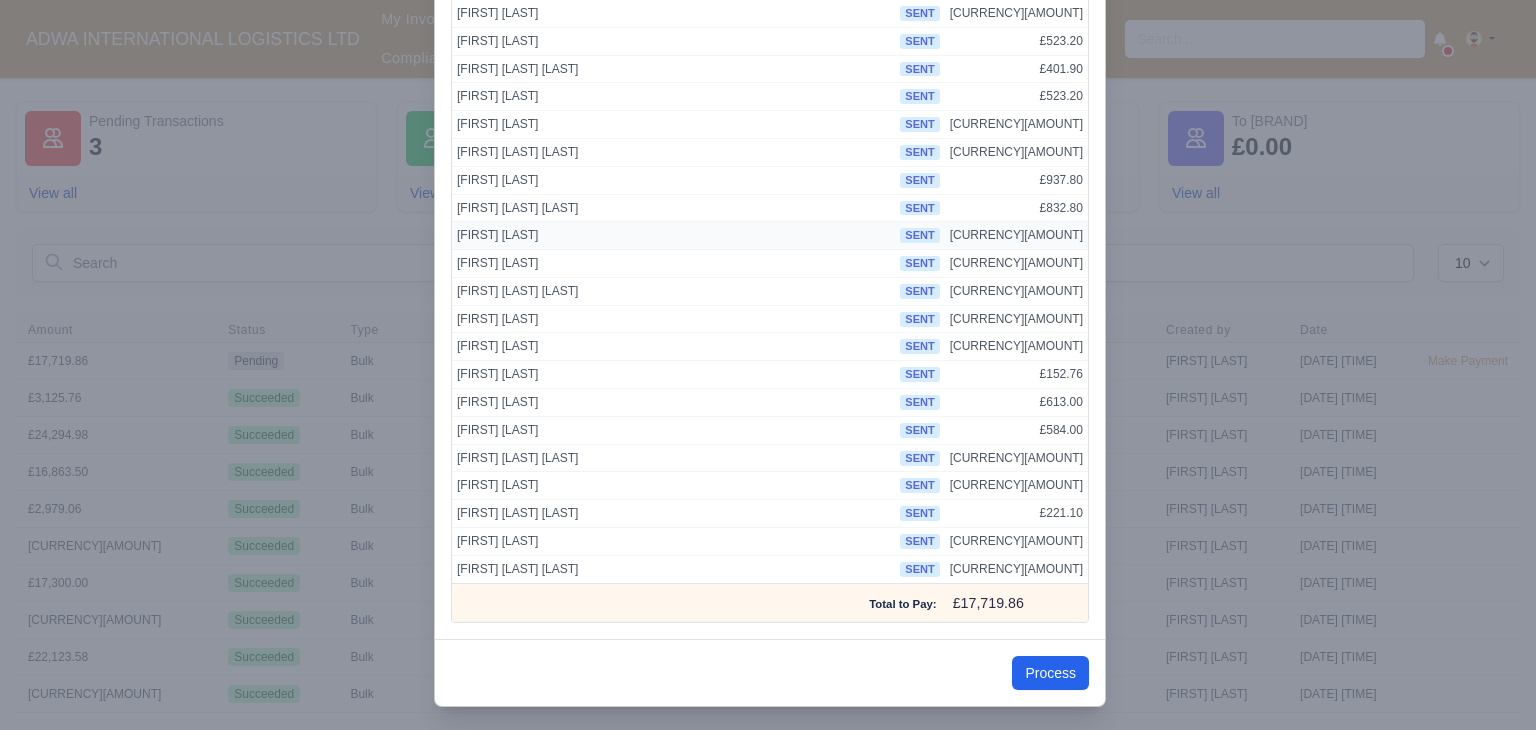 scroll, scrollTop: 512, scrollLeft: 0, axis: vertical 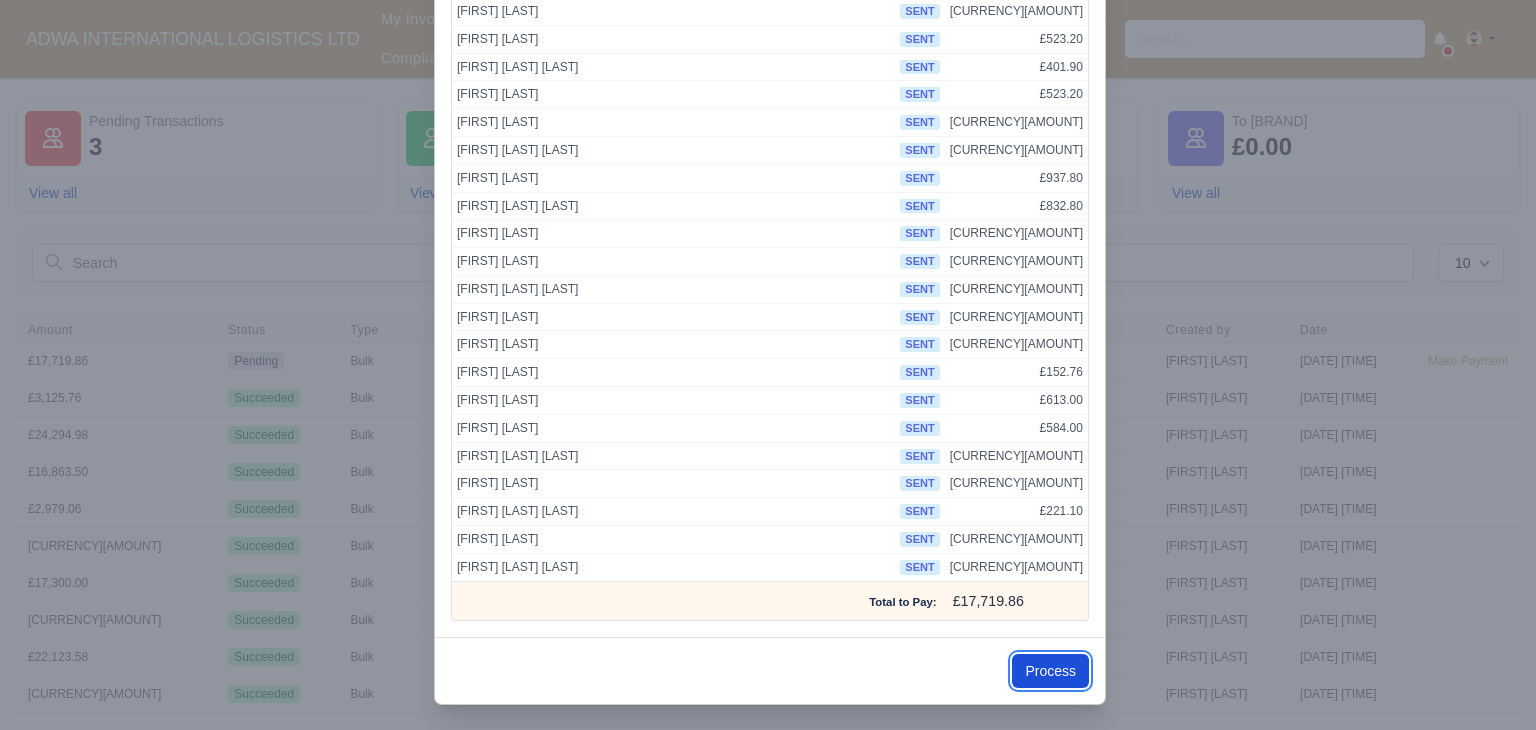 click on "Process" at bounding box center (1050, 671) 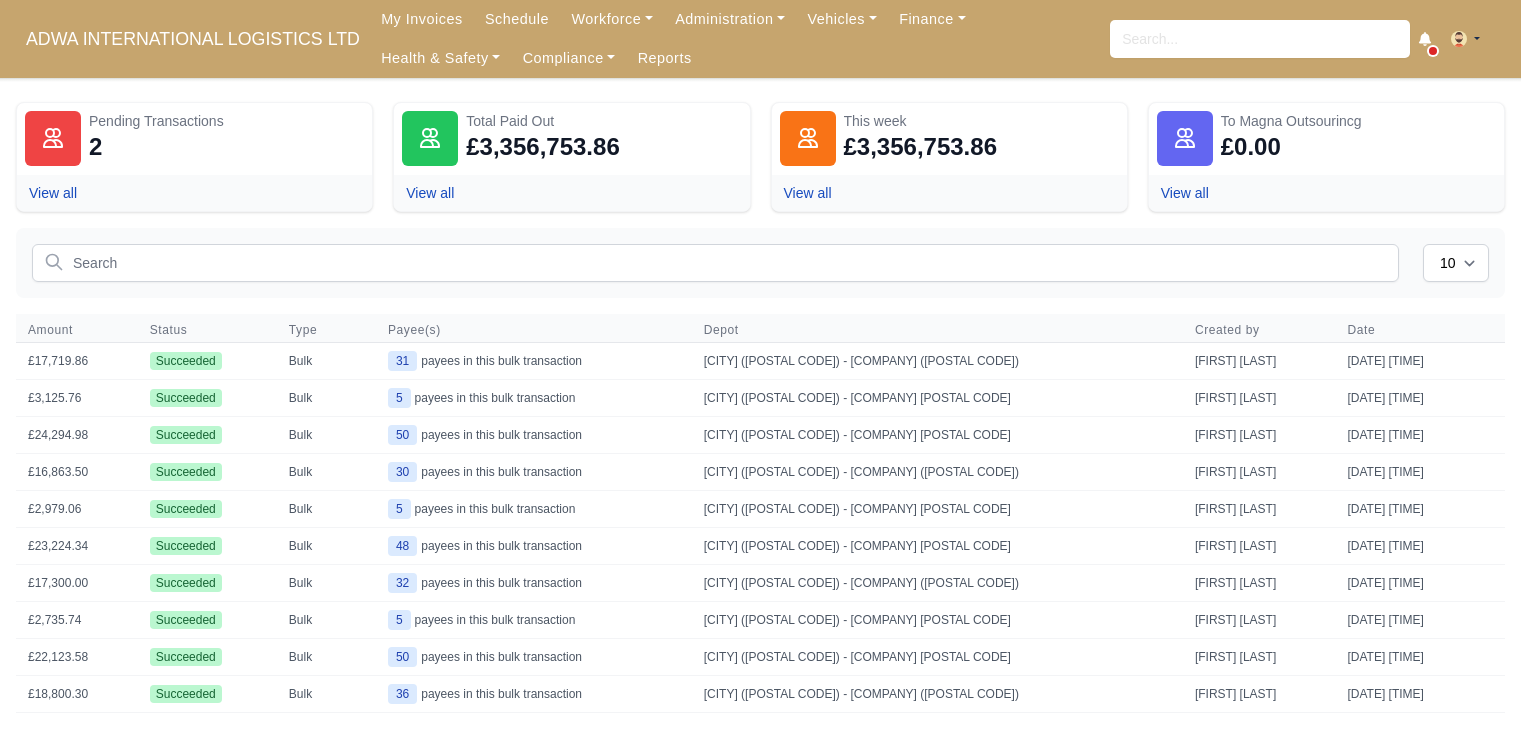 scroll, scrollTop: 0, scrollLeft: 0, axis: both 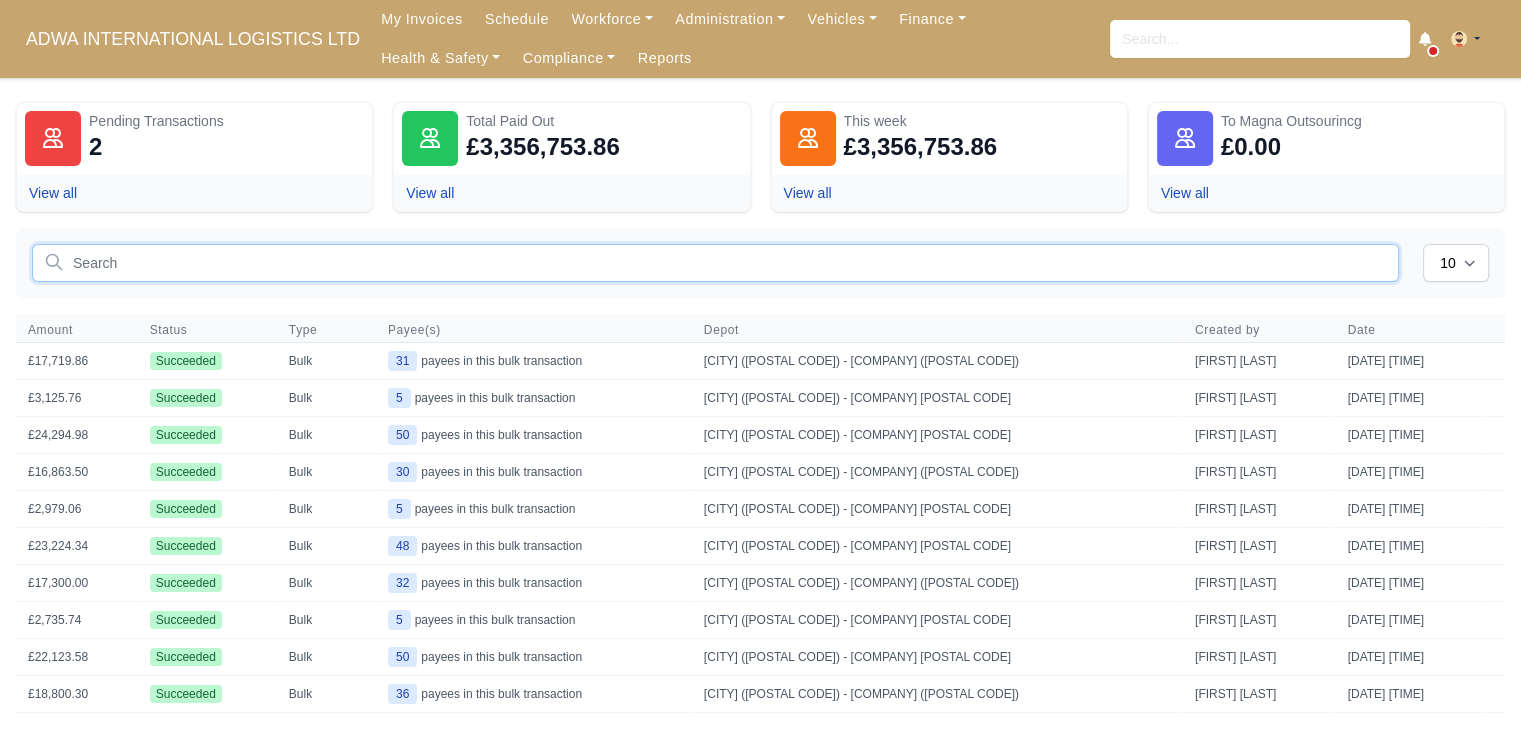click at bounding box center [715, 263] 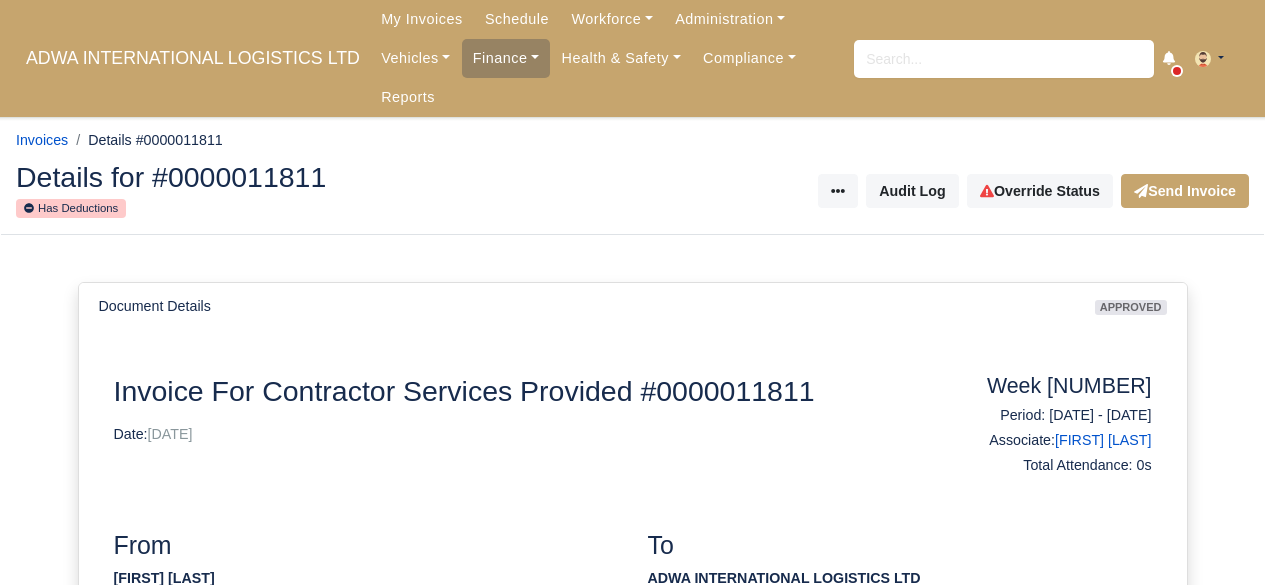 scroll, scrollTop: 400, scrollLeft: 0, axis: vertical 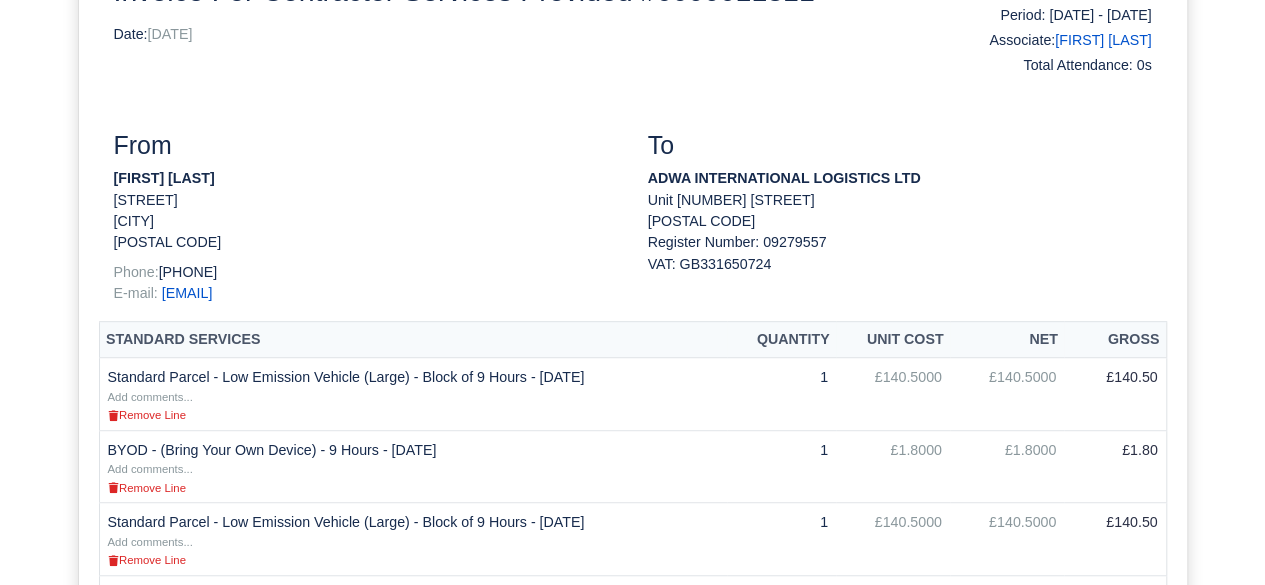 drag, startPoint x: 253, startPoint y: 139, endPoint x: 118, endPoint y: 138, distance: 135.00371 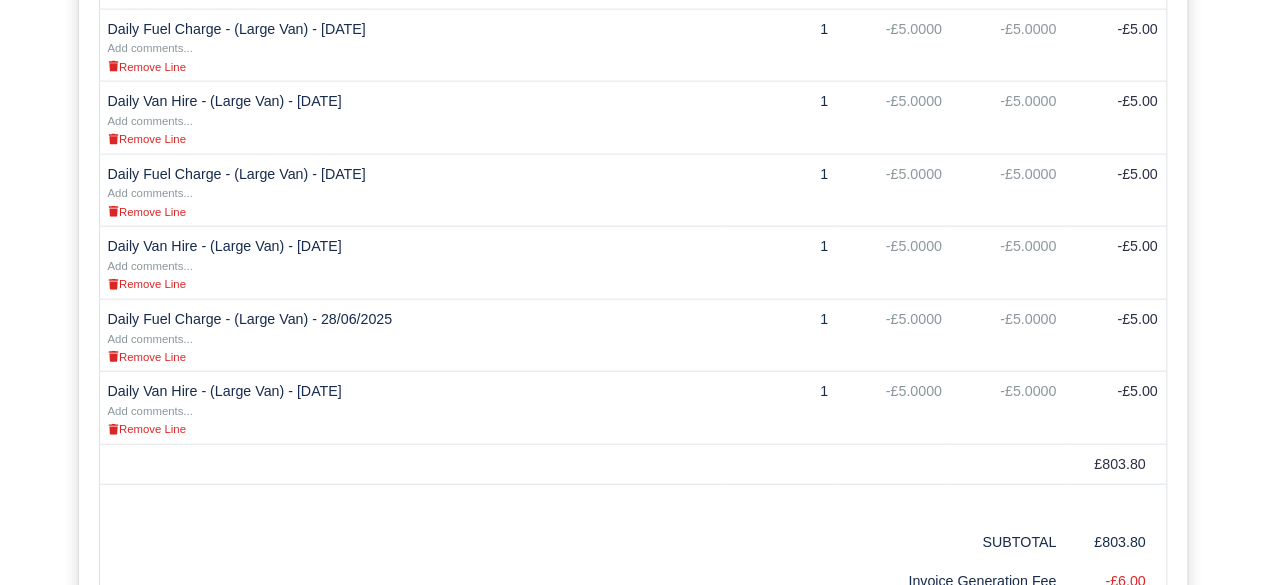 scroll, scrollTop: 2586, scrollLeft: 0, axis: vertical 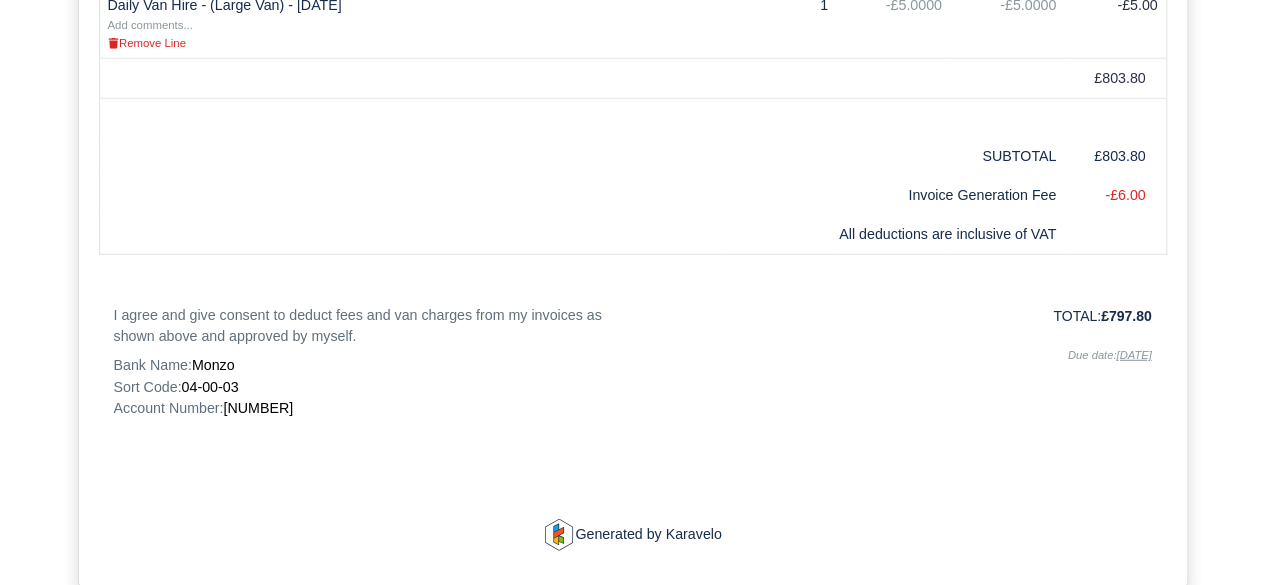 click on "41504302" at bounding box center (213, 365) 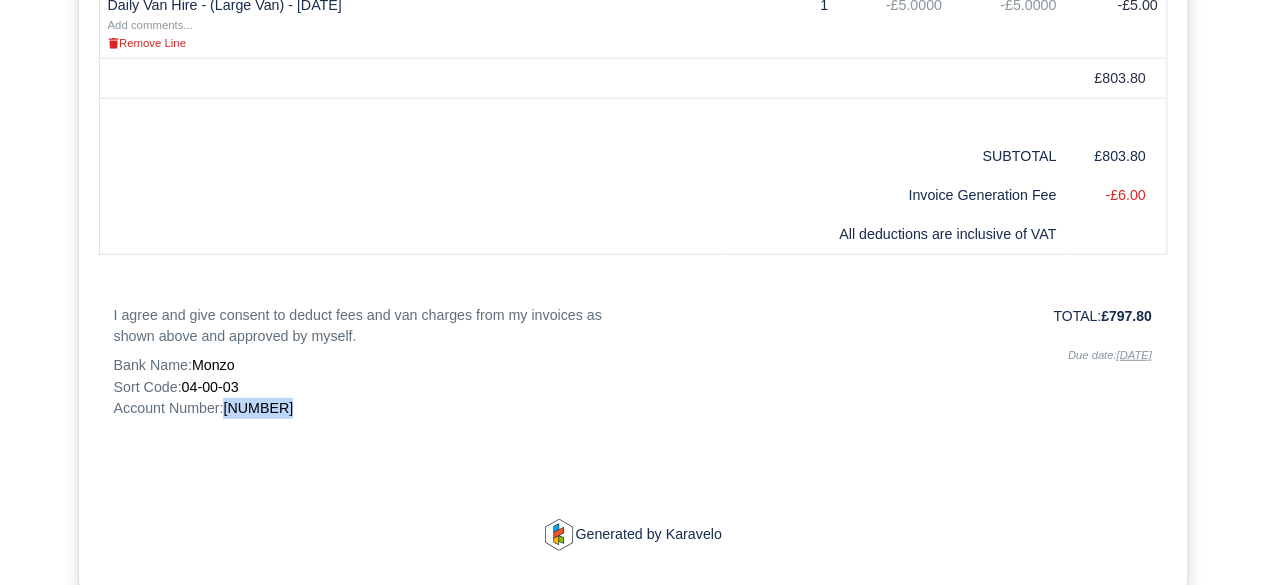 click on "41504302" at bounding box center [213, 365] 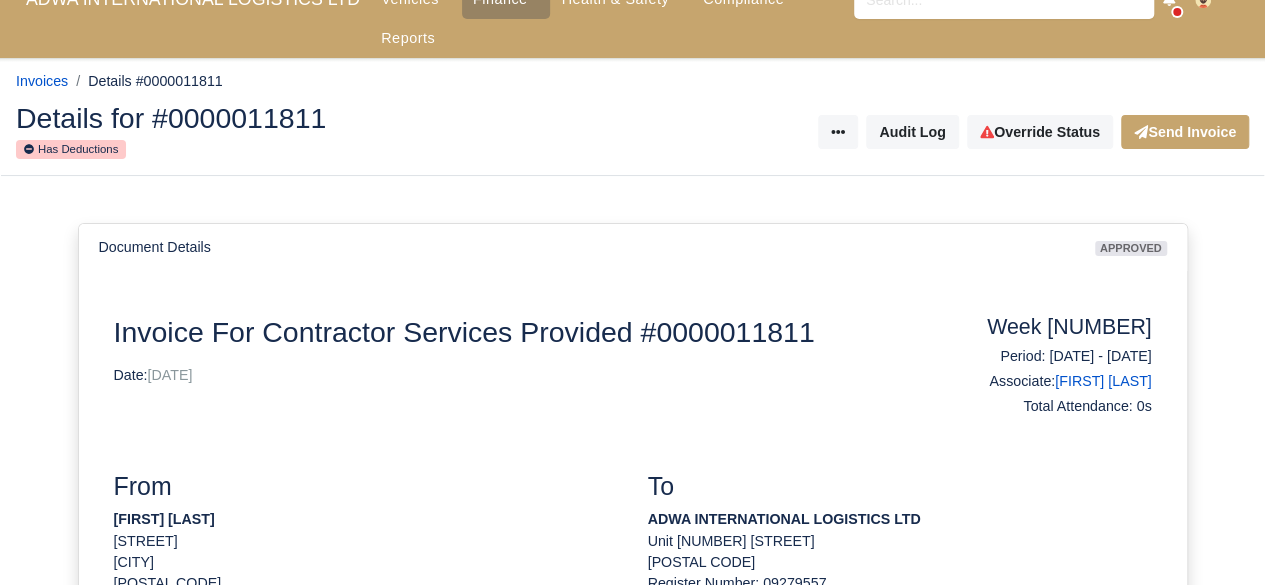 scroll, scrollTop: 0, scrollLeft: 0, axis: both 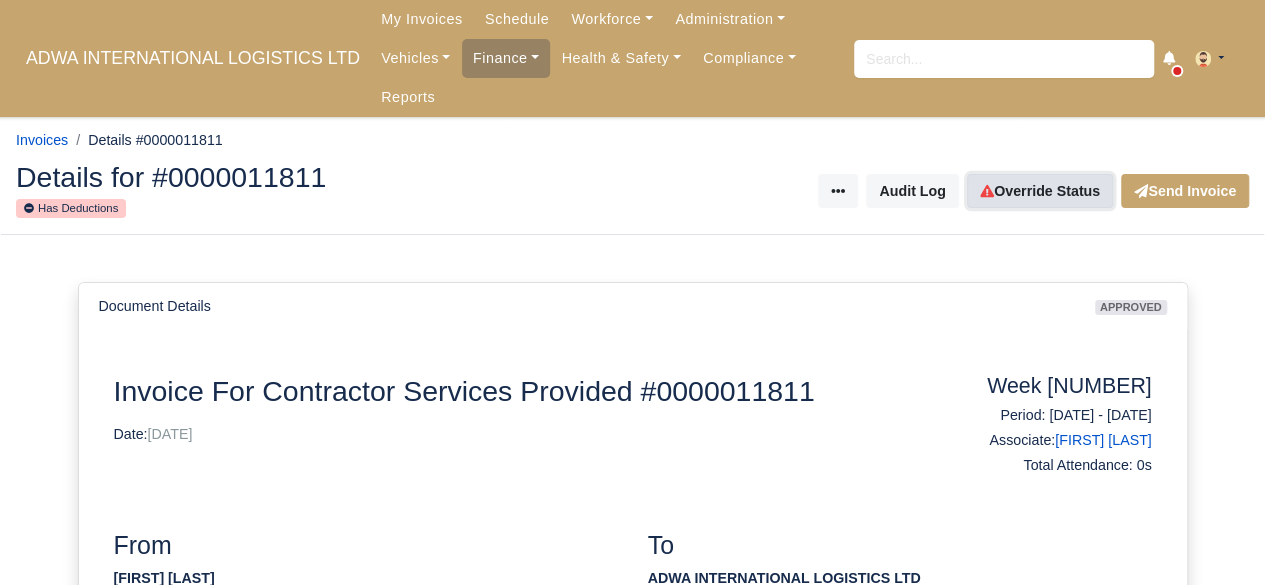 drag, startPoint x: 1059, startPoint y: 145, endPoint x: 1045, endPoint y: 155, distance: 17.20465 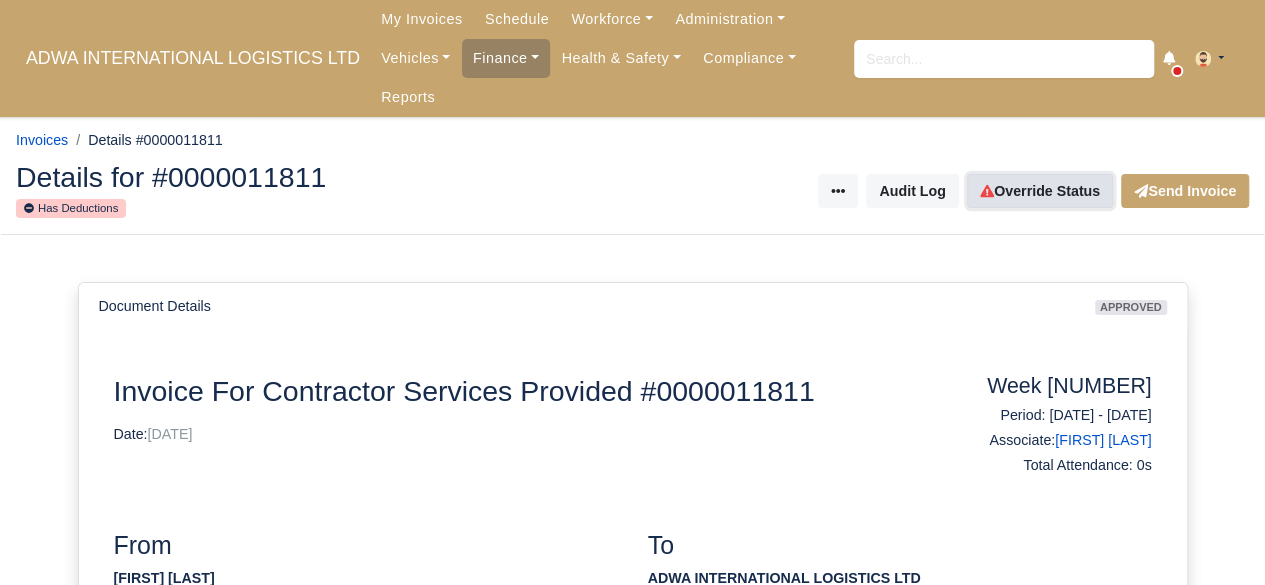 click on "Override Status" at bounding box center [1040, 191] 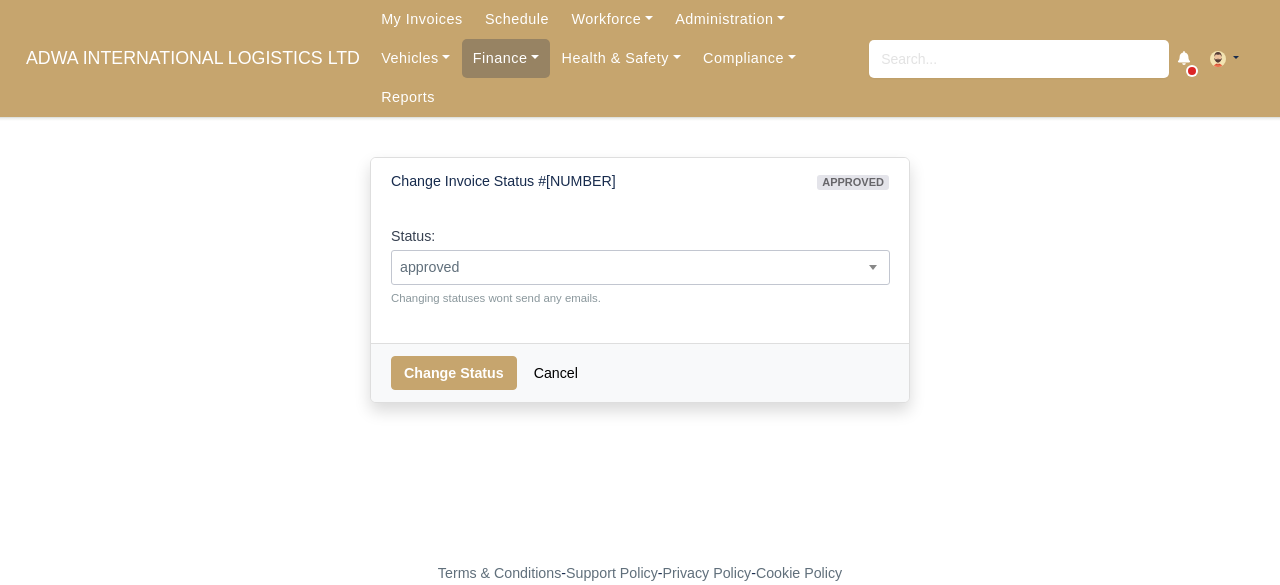 scroll, scrollTop: 0, scrollLeft: 0, axis: both 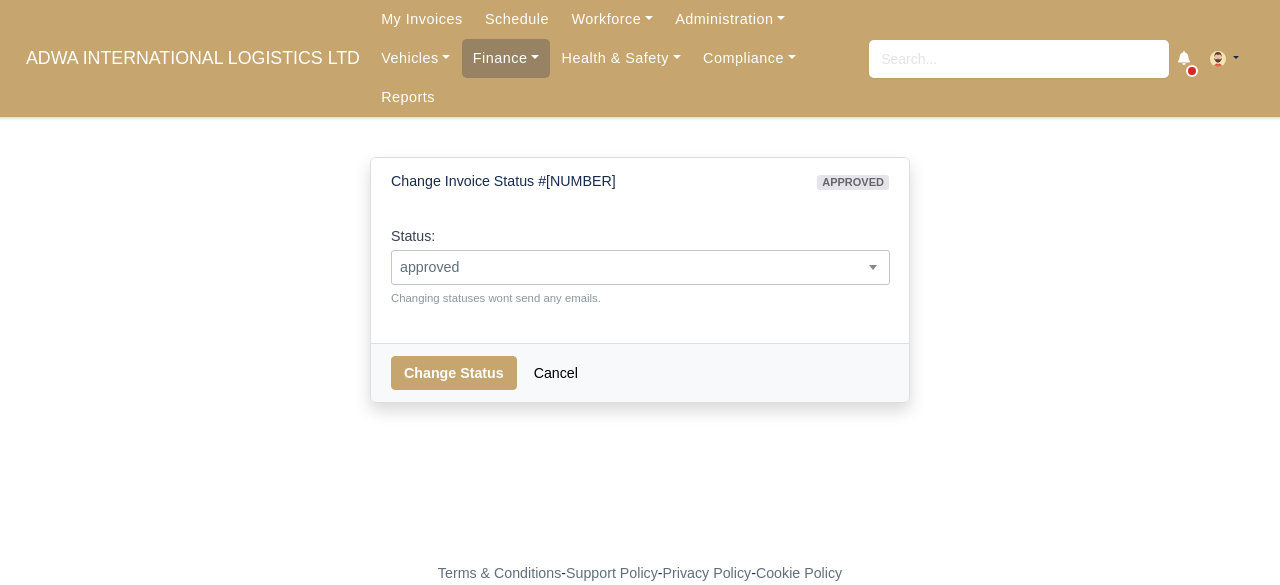 click on "approved" at bounding box center (640, 267) 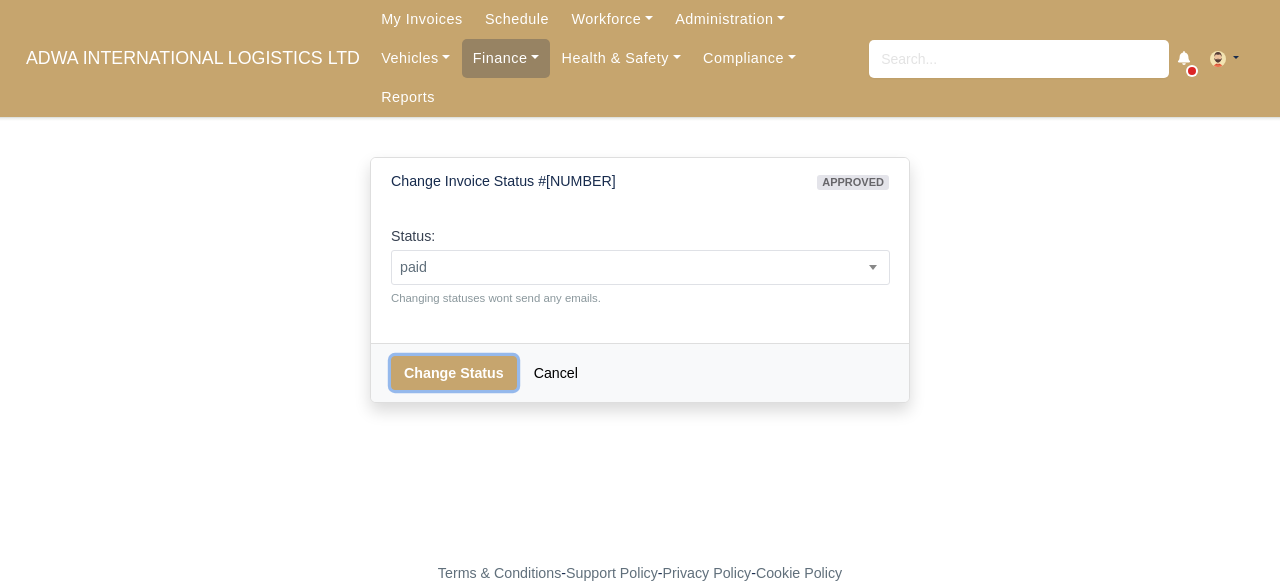 click on "Change Status" at bounding box center (454, 373) 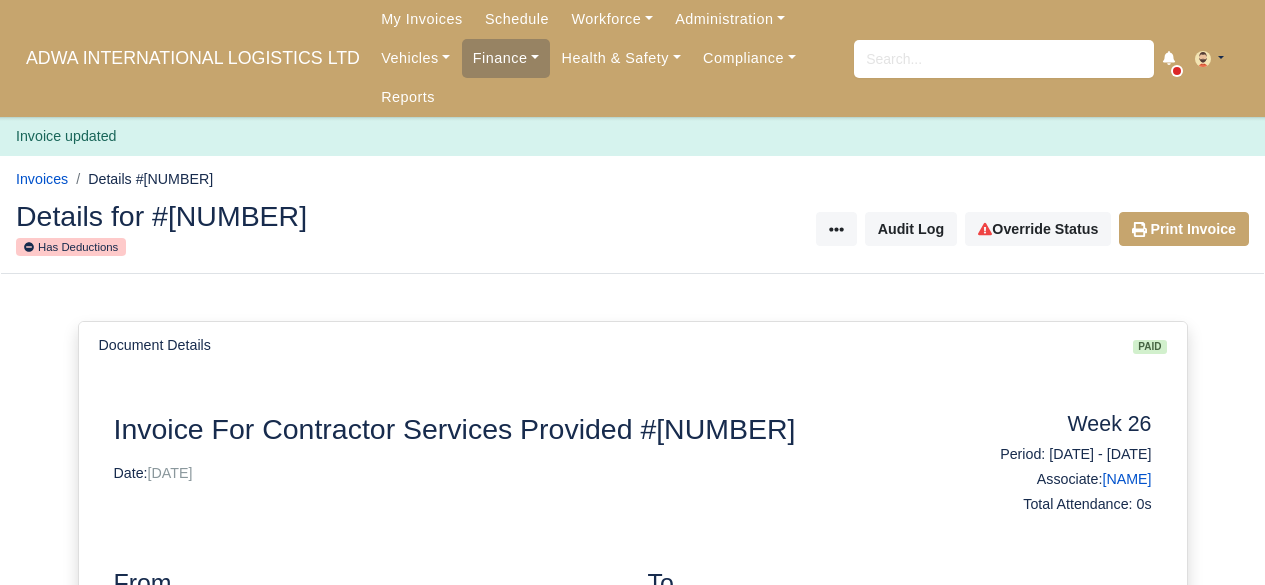 scroll, scrollTop: 0, scrollLeft: 0, axis: both 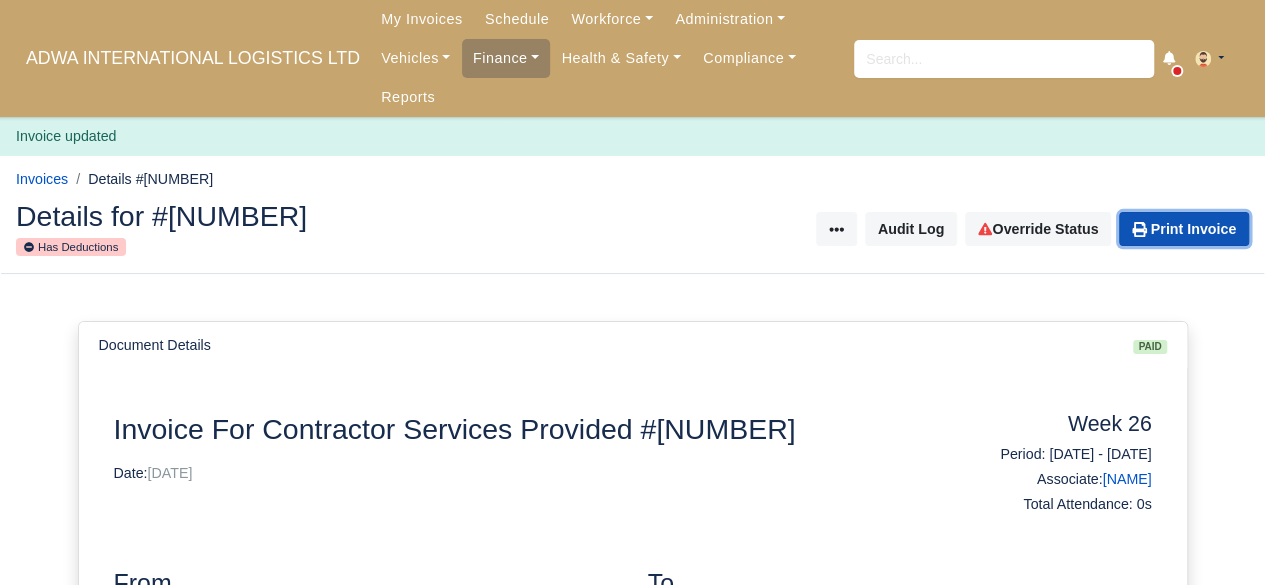 click on "Print Invoice" at bounding box center [1184, 229] 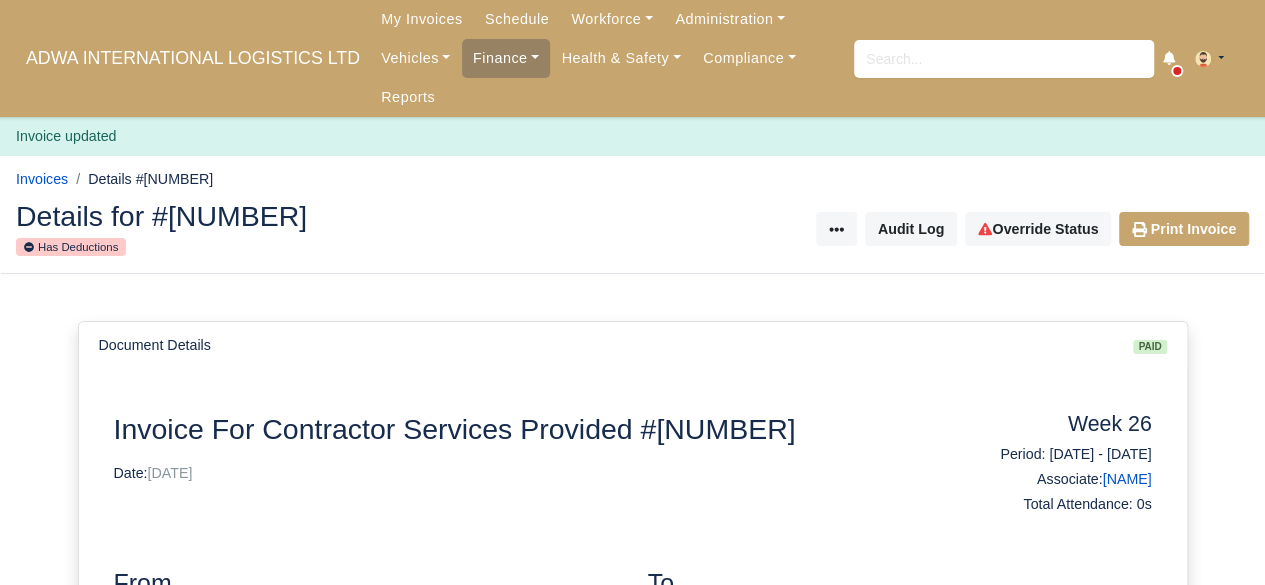 click on "Document Details
paid
Document
Invoice For Contractor Services Provided
#0000011811
Date:  28/06/2025
Week 26
Period: 22/06/2025
- 28/06/2025
Associate:
Javone Blackwood" at bounding box center [632, 1587] 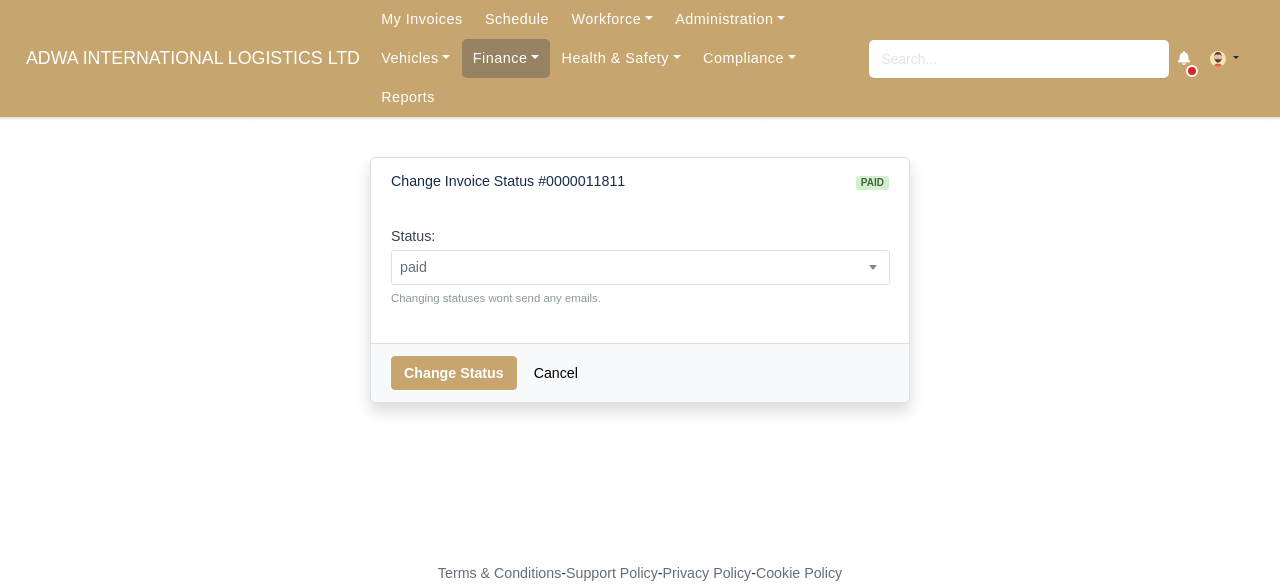 scroll, scrollTop: 0, scrollLeft: 0, axis: both 